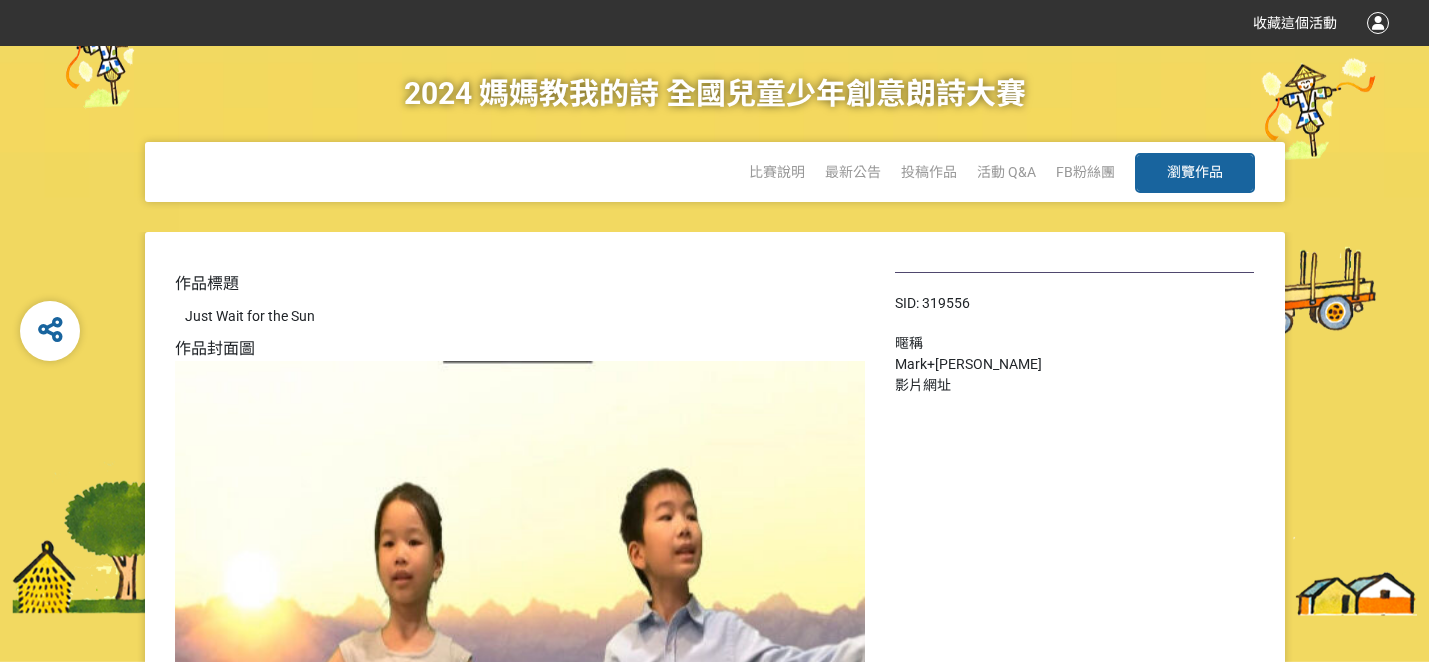 scroll, scrollTop: 0, scrollLeft: 0, axis: both 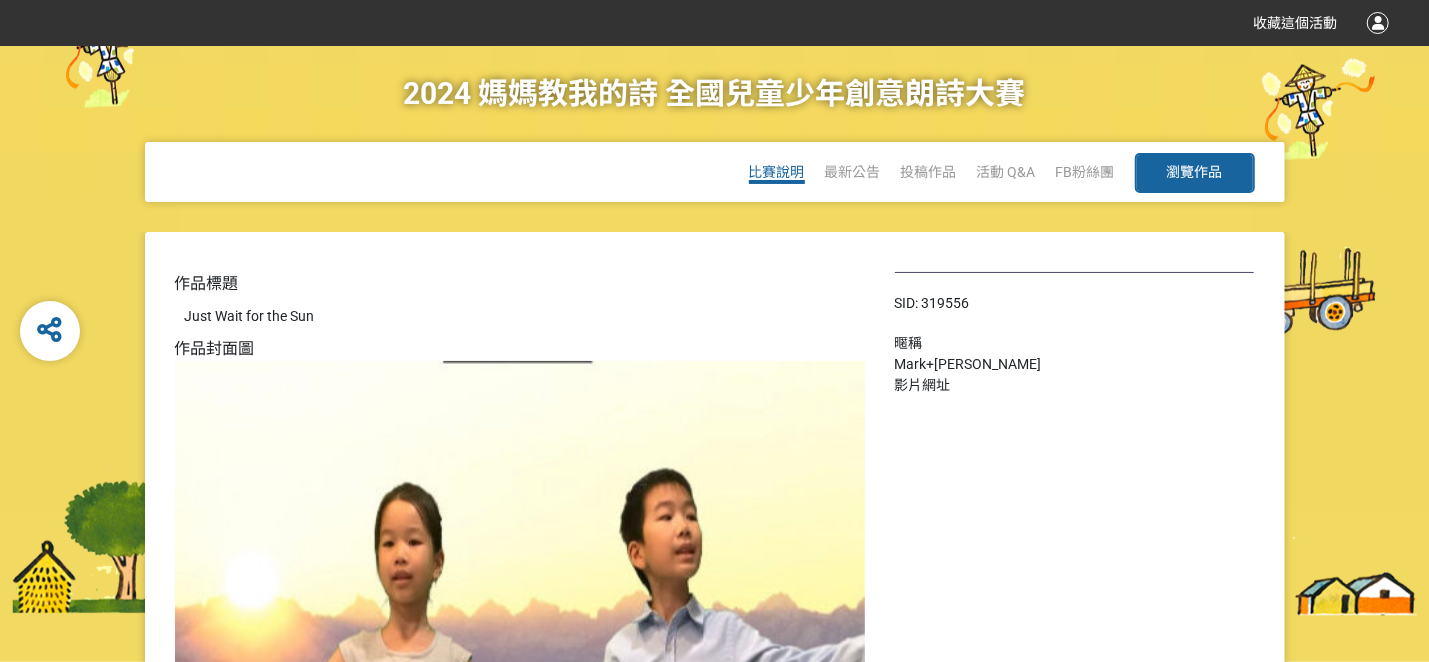 click on "比賽說明" at bounding box center (777, 172) 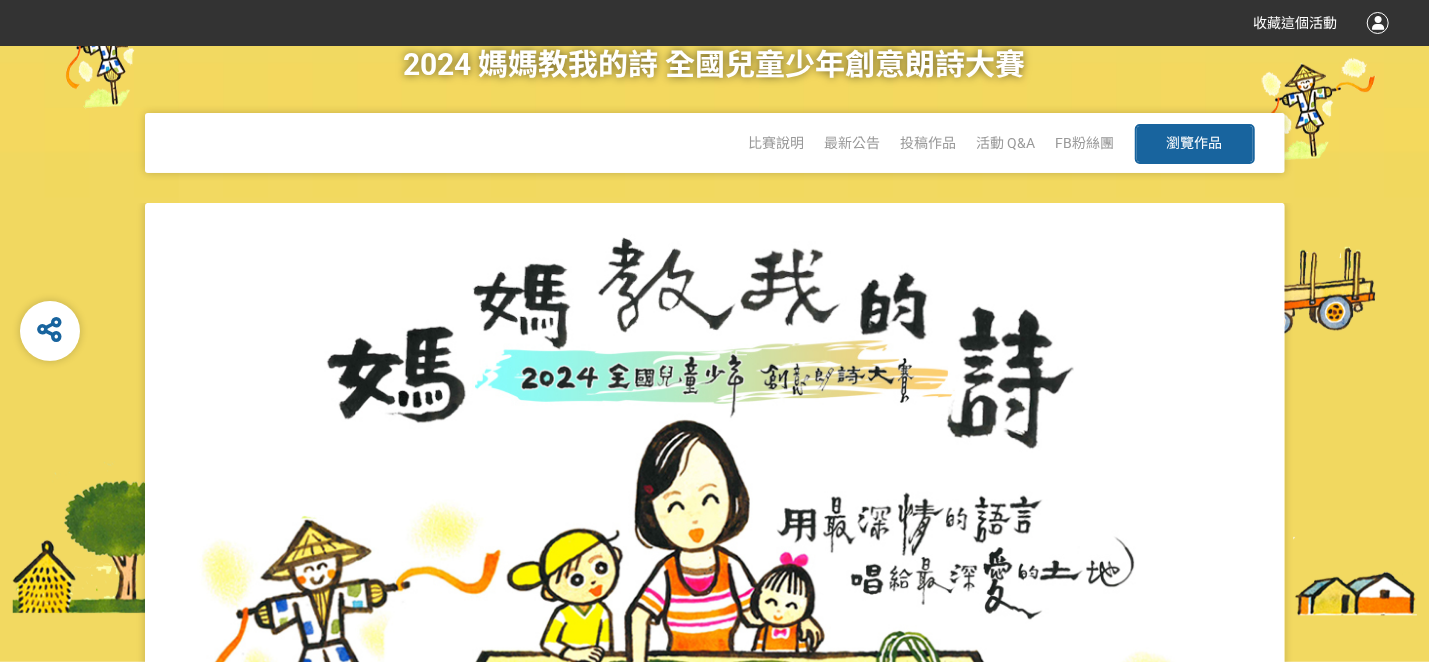 scroll, scrollTop: 0, scrollLeft: 0, axis: both 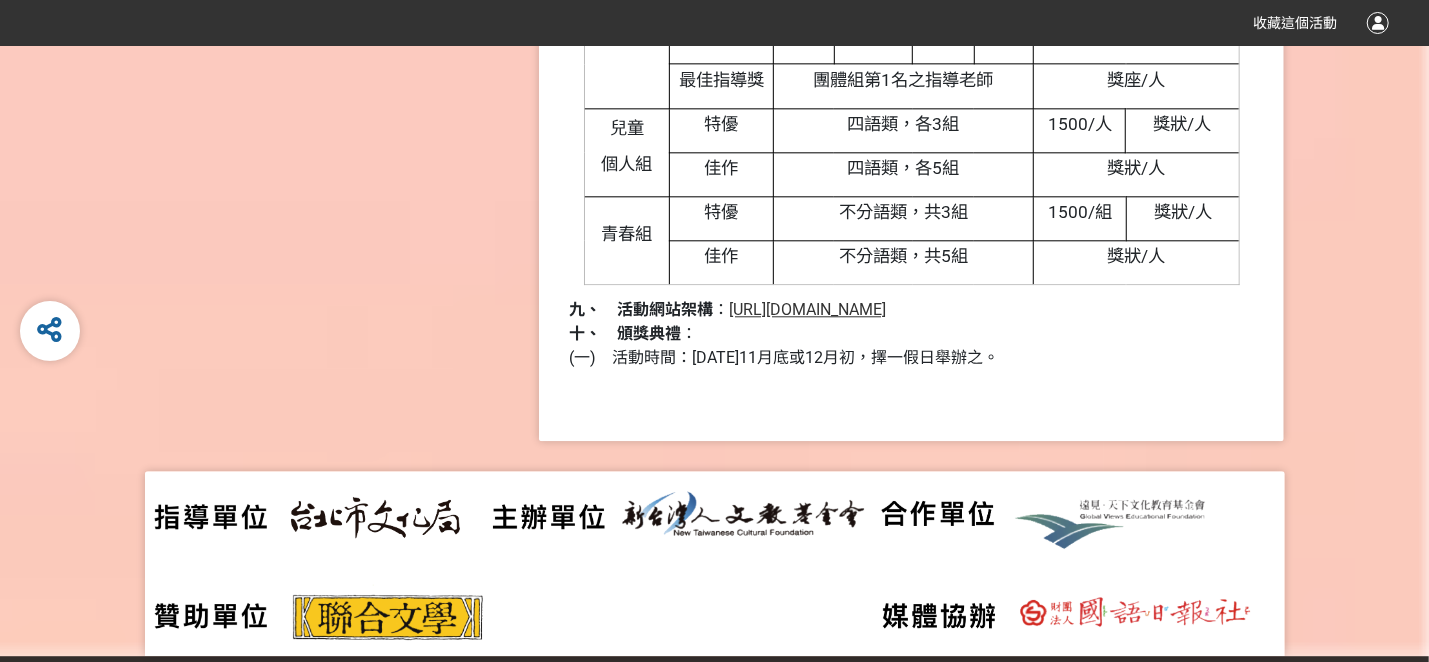 click on "[URL][DOMAIN_NAME]" at bounding box center (807, 309) 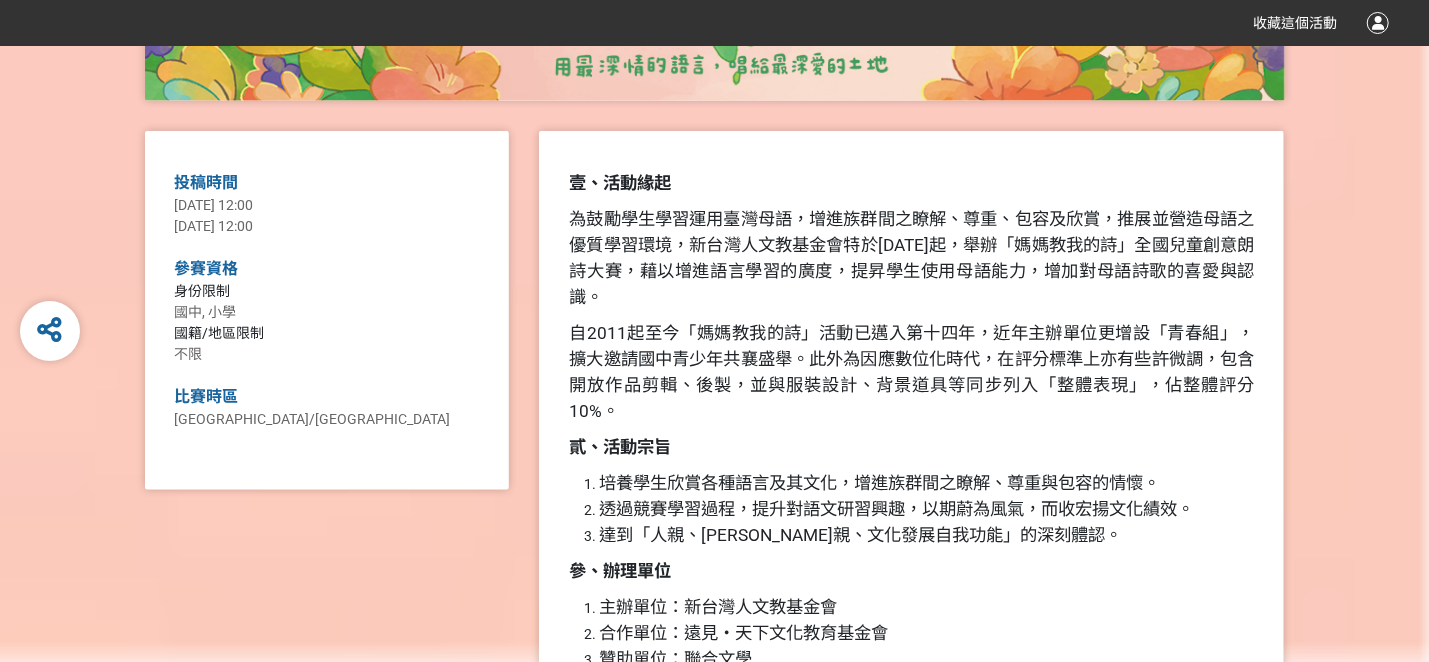 scroll, scrollTop: 712, scrollLeft: 0, axis: vertical 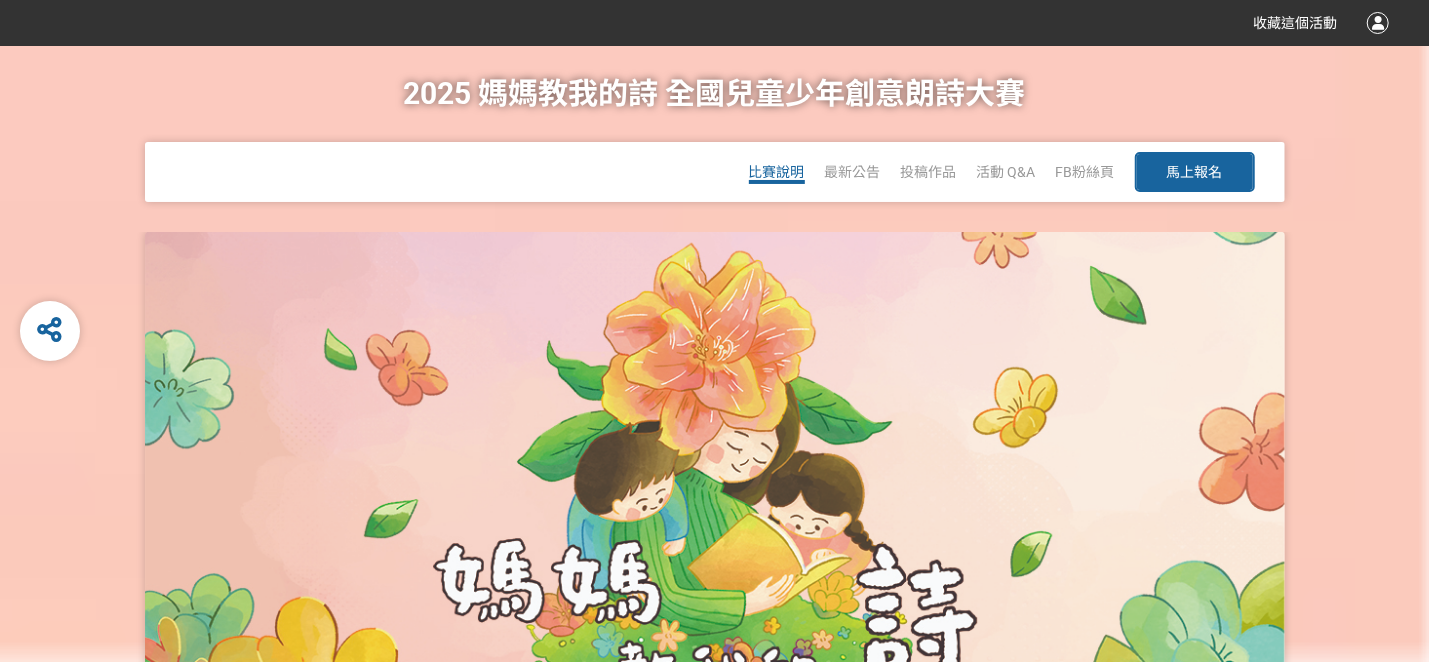 click on "比賽說明" at bounding box center [777, 172] 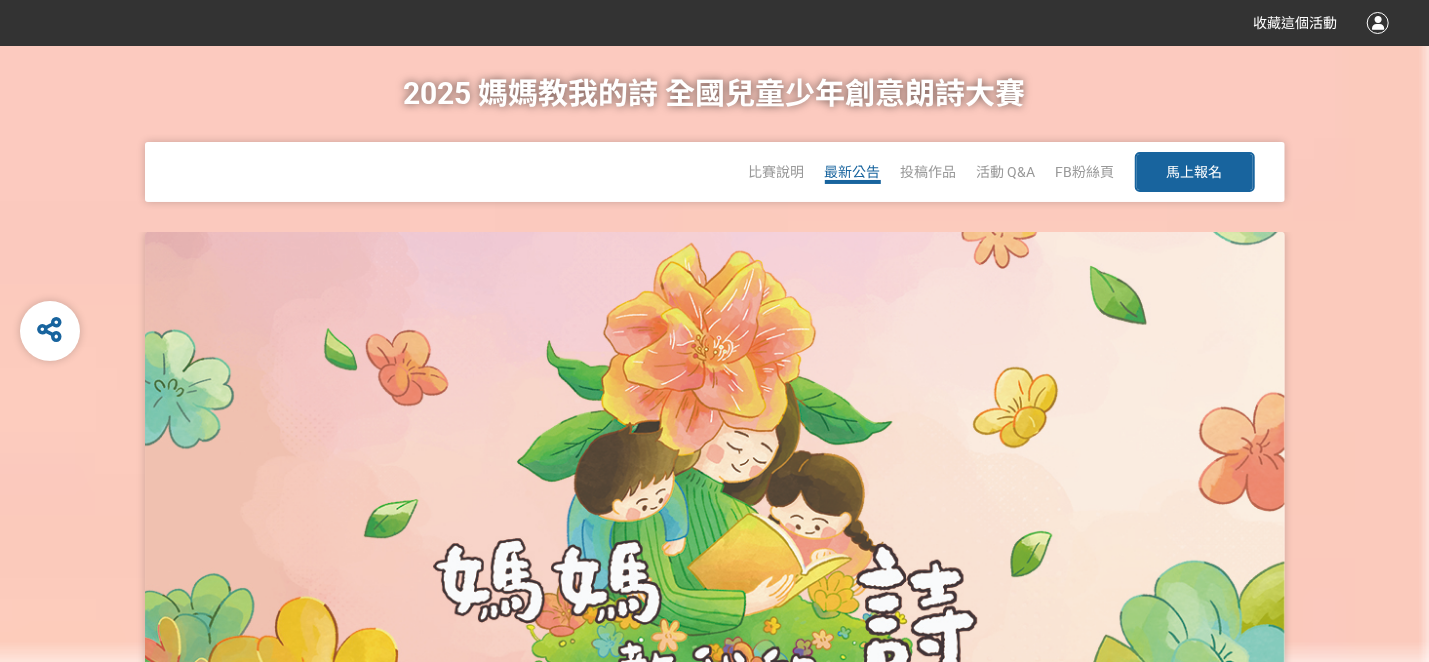 click on "最新公告" at bounding box center (853, 172) 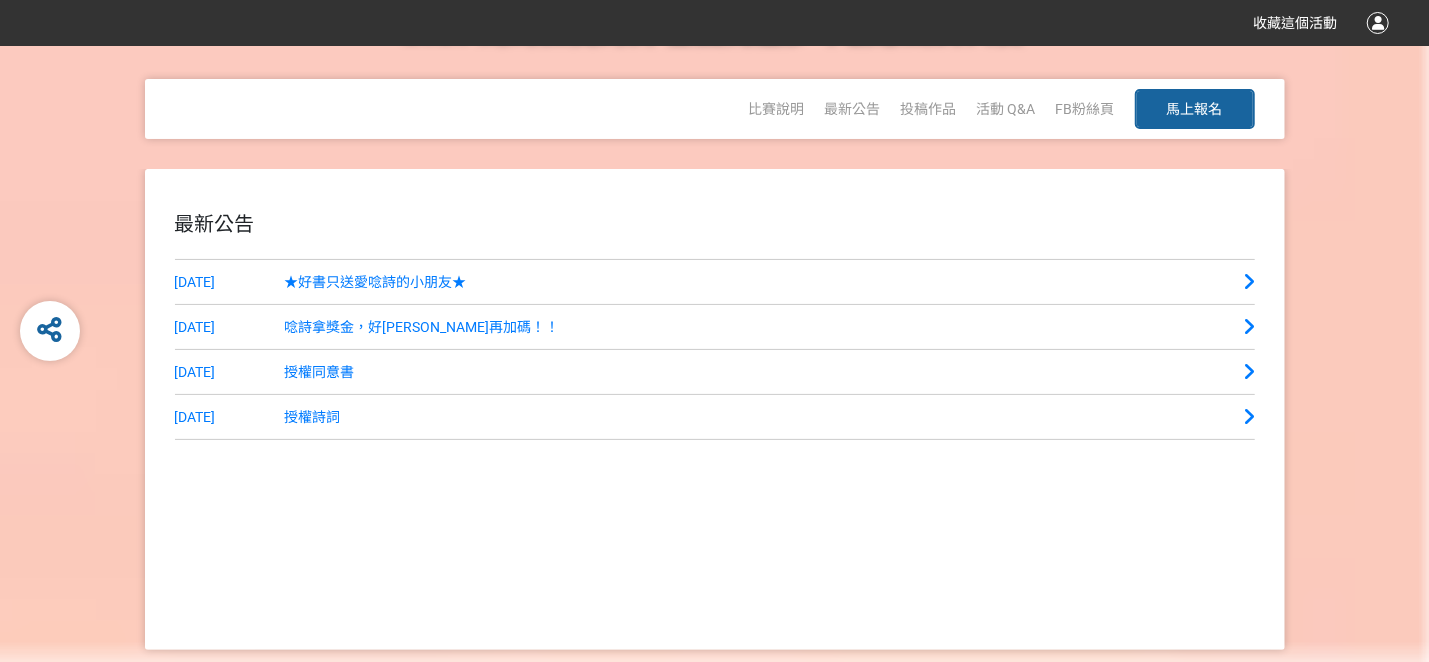 scroll, scrollTop: 0, scrollLeft: 0, axis: both 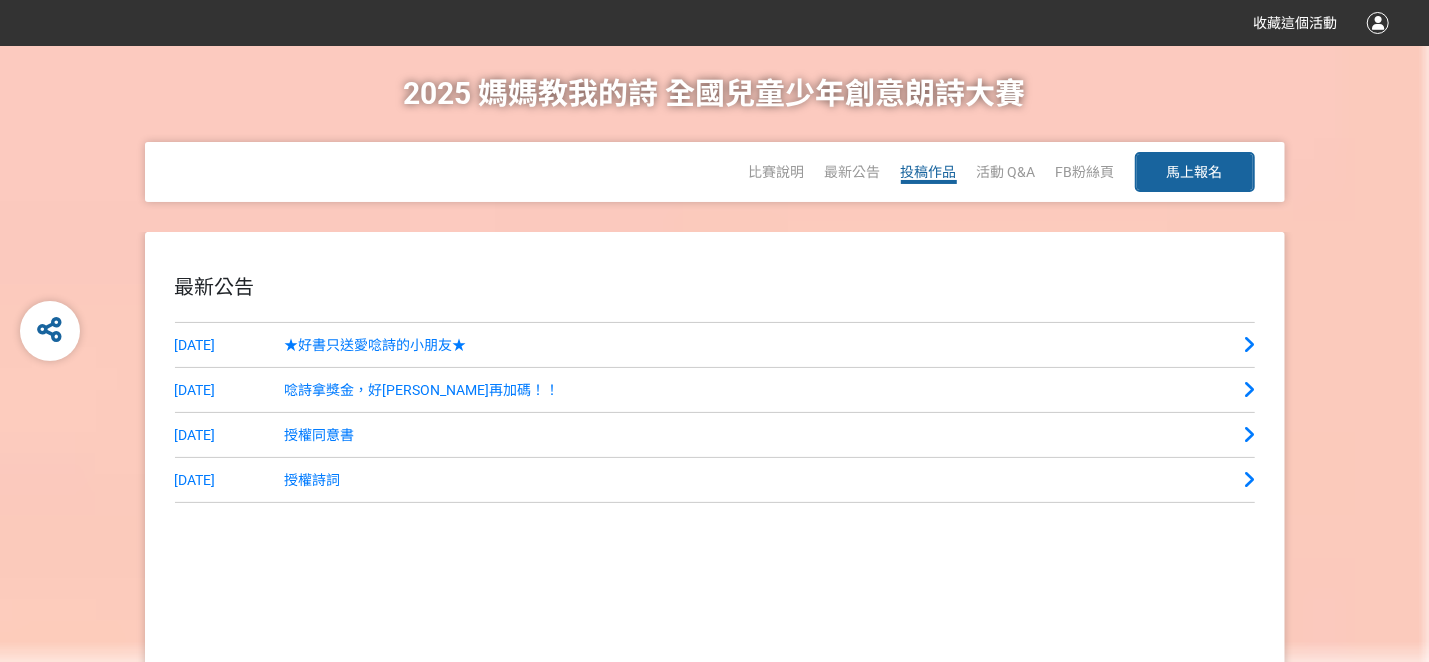 click on "投稿作品" at bounding box center [929, 172] 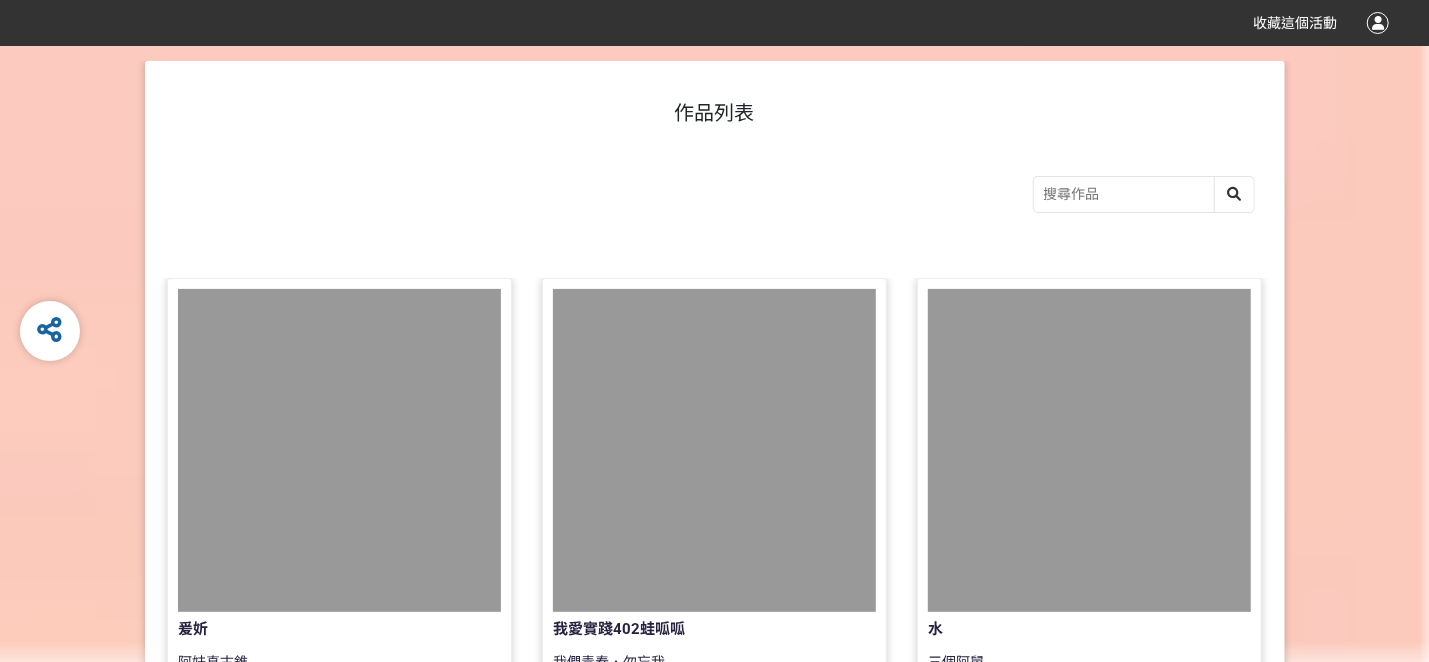 scroll, scrollTop: 0, scrollLeft: 0, axis: both 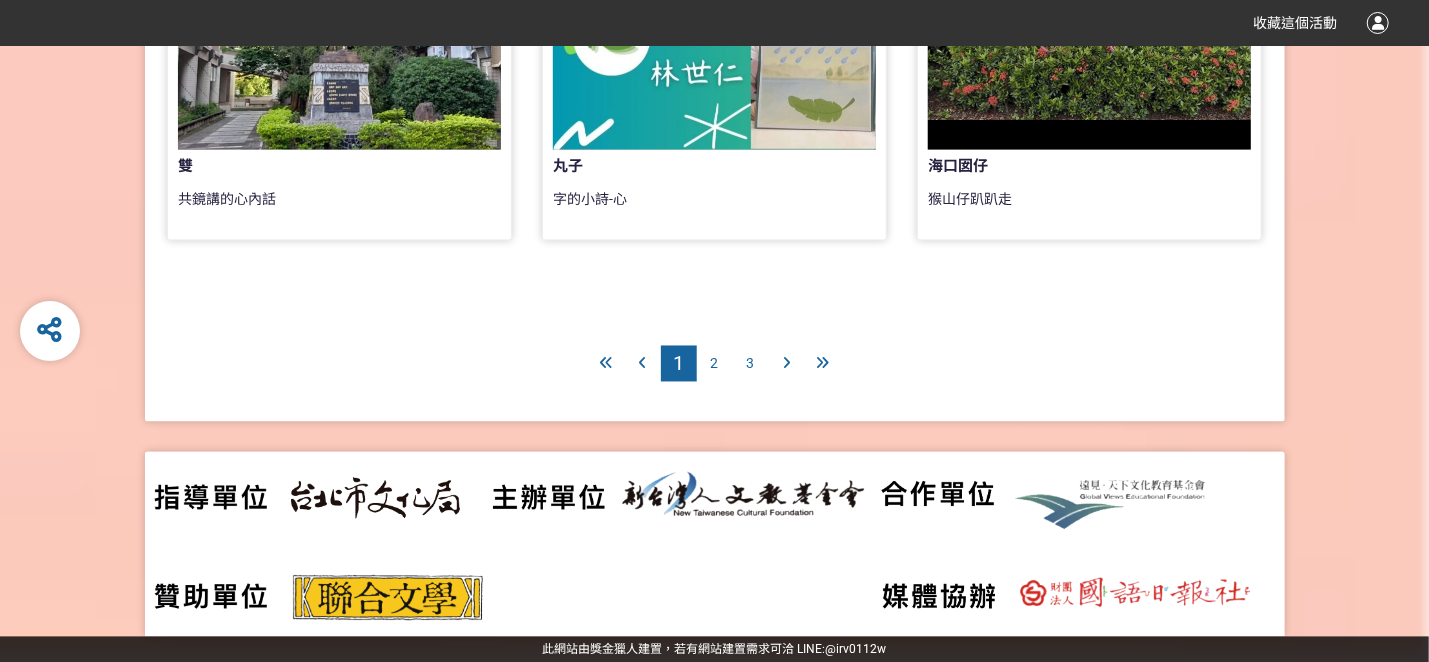 click on "2" at bounding box center (715, 364) 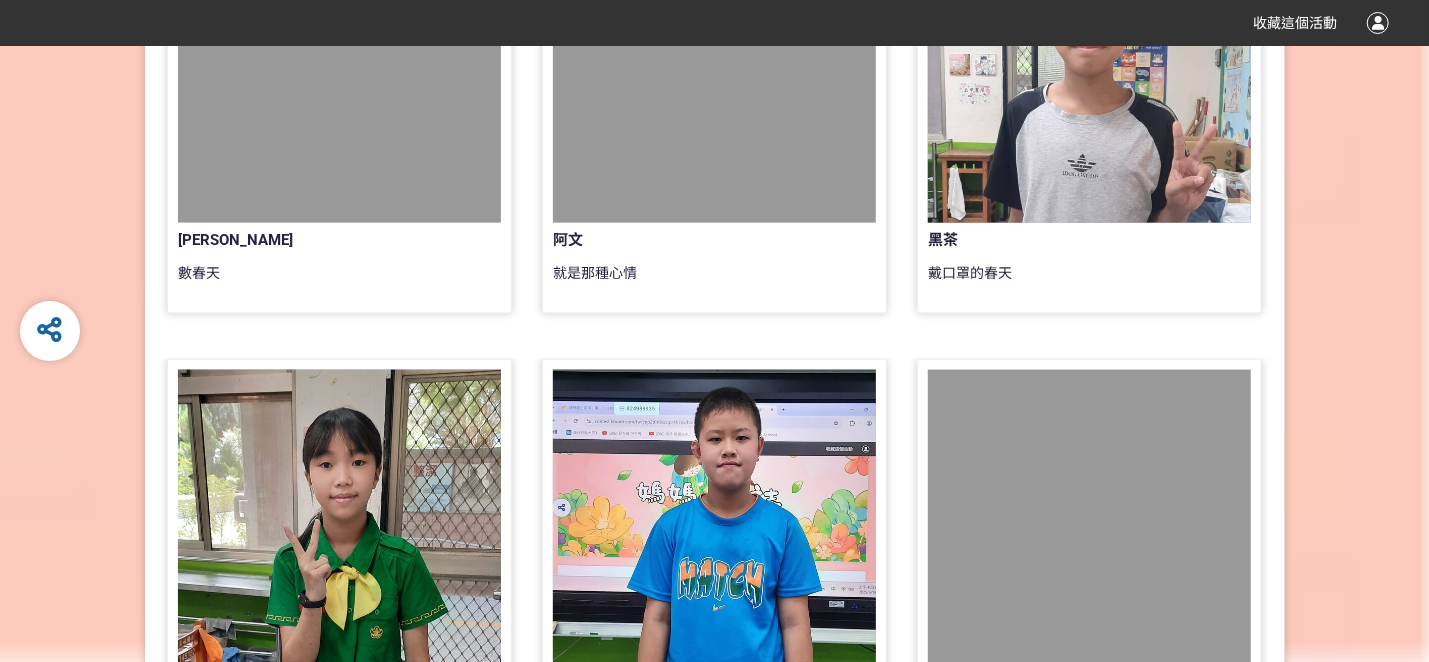 scroll, scrollTop: 1800, scrollLeft: 0, axis: vertical 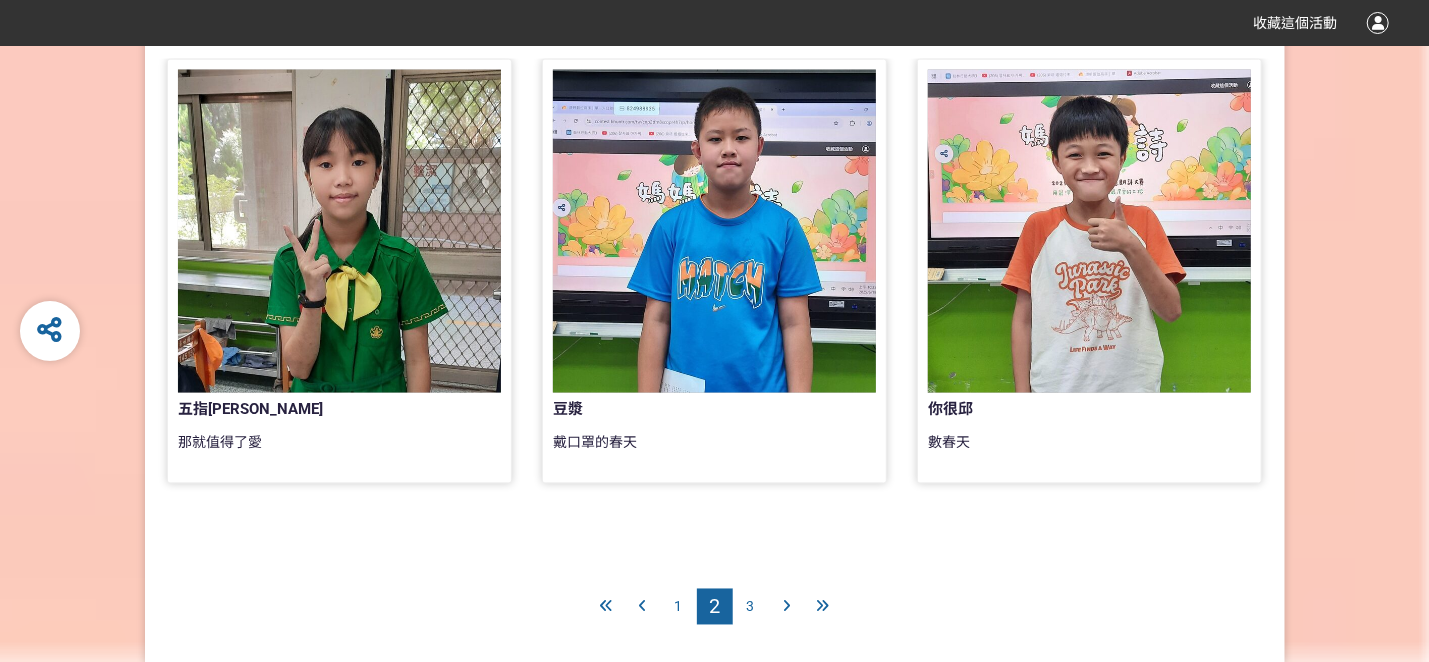 click on "3" at bounding box center [751, 607] 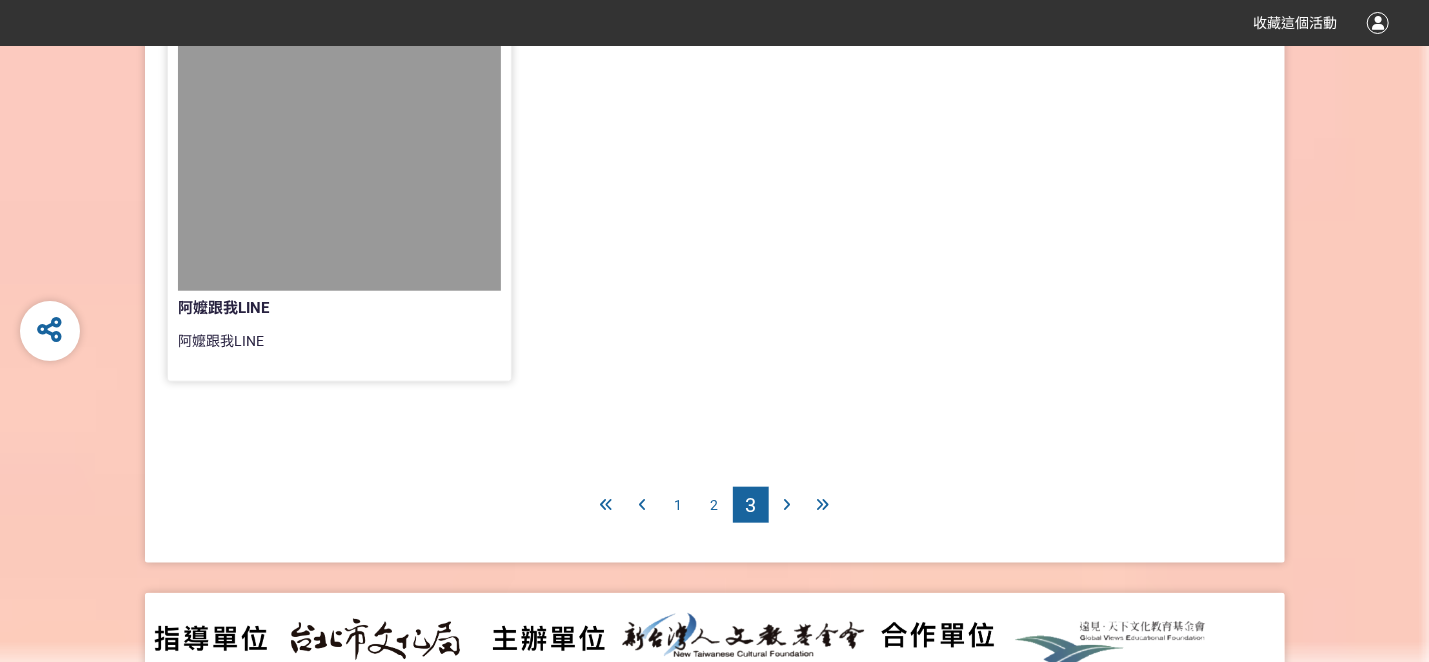 scroll, scrollTop: 1100, scrollLeft: 0, axis: vertical 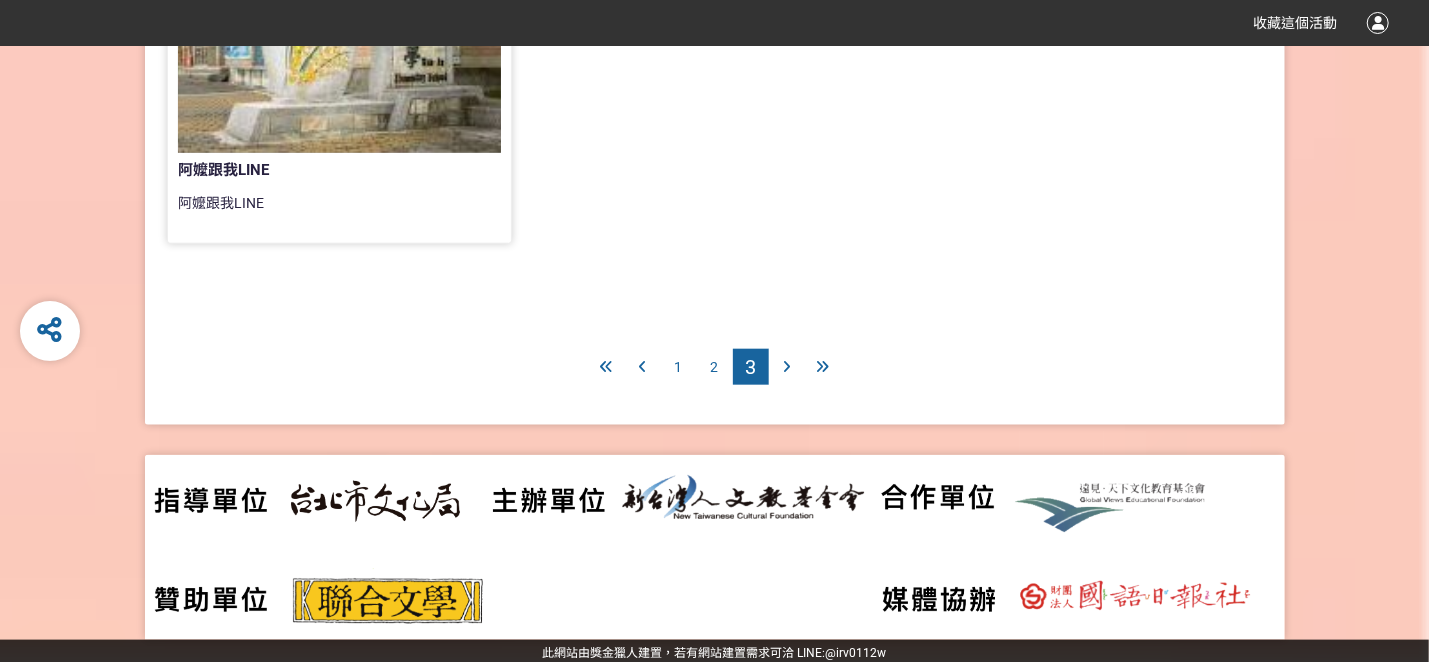 click at bounding box center (787, 367) 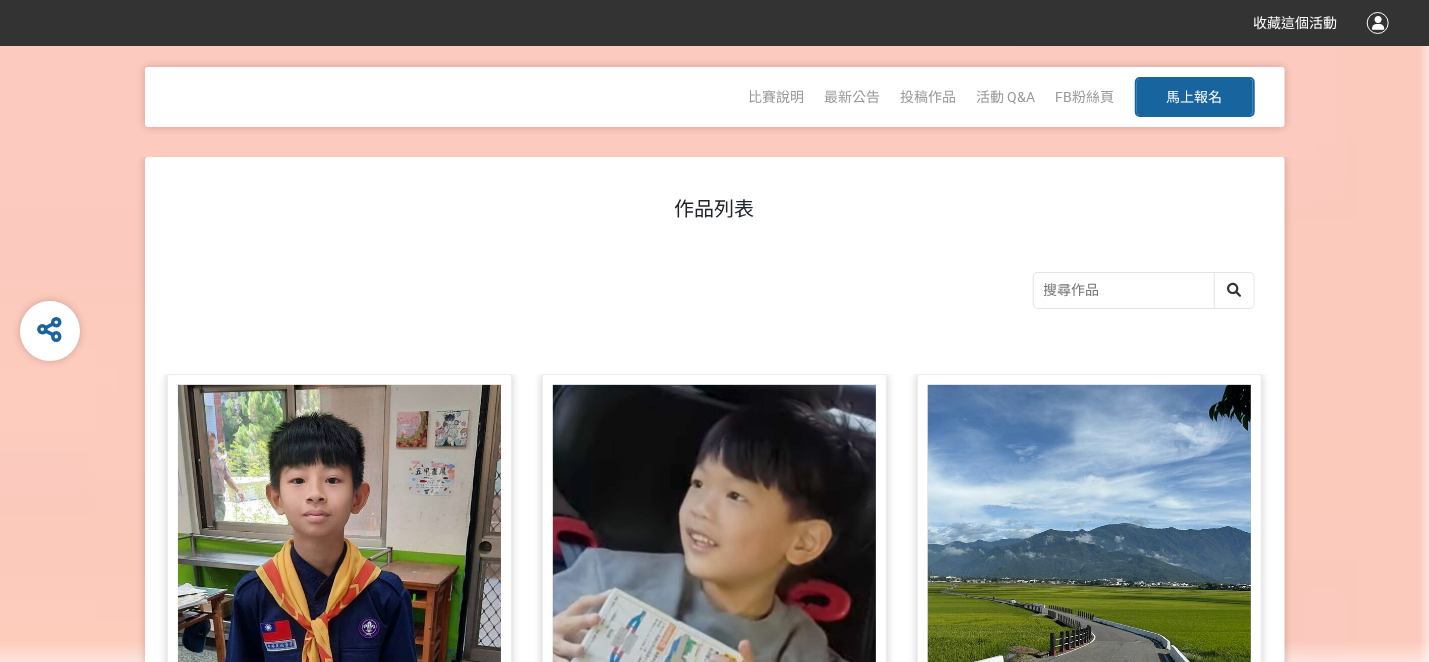 scroll, scrollTop: 0, scrollLeft: 0, axis: both 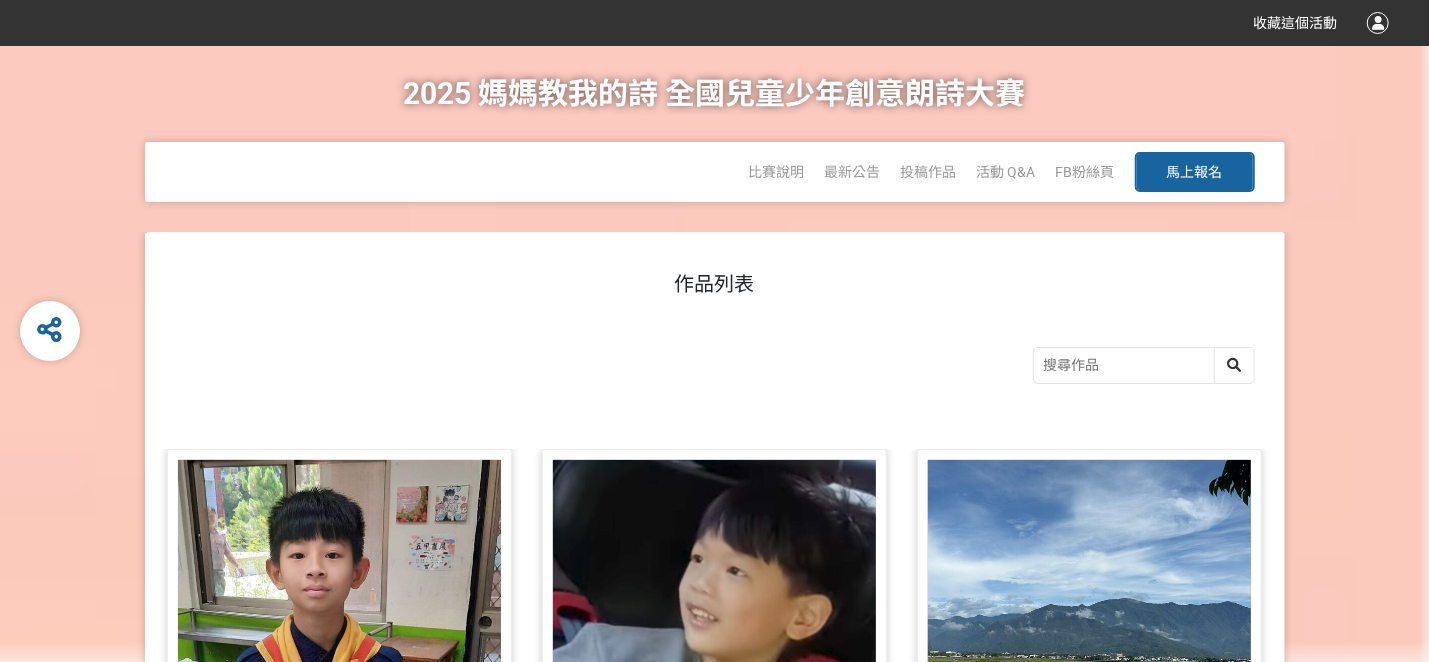 click at bounding box center (1144, 365) 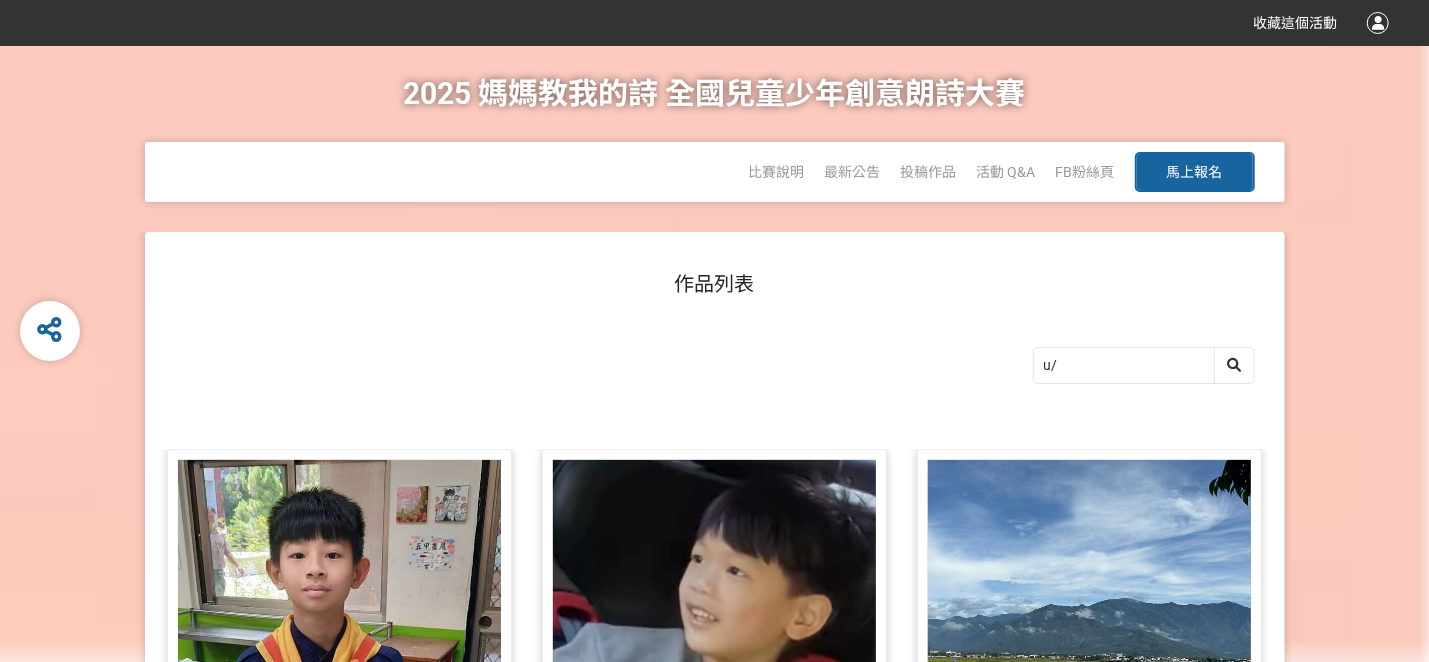 type on "u" 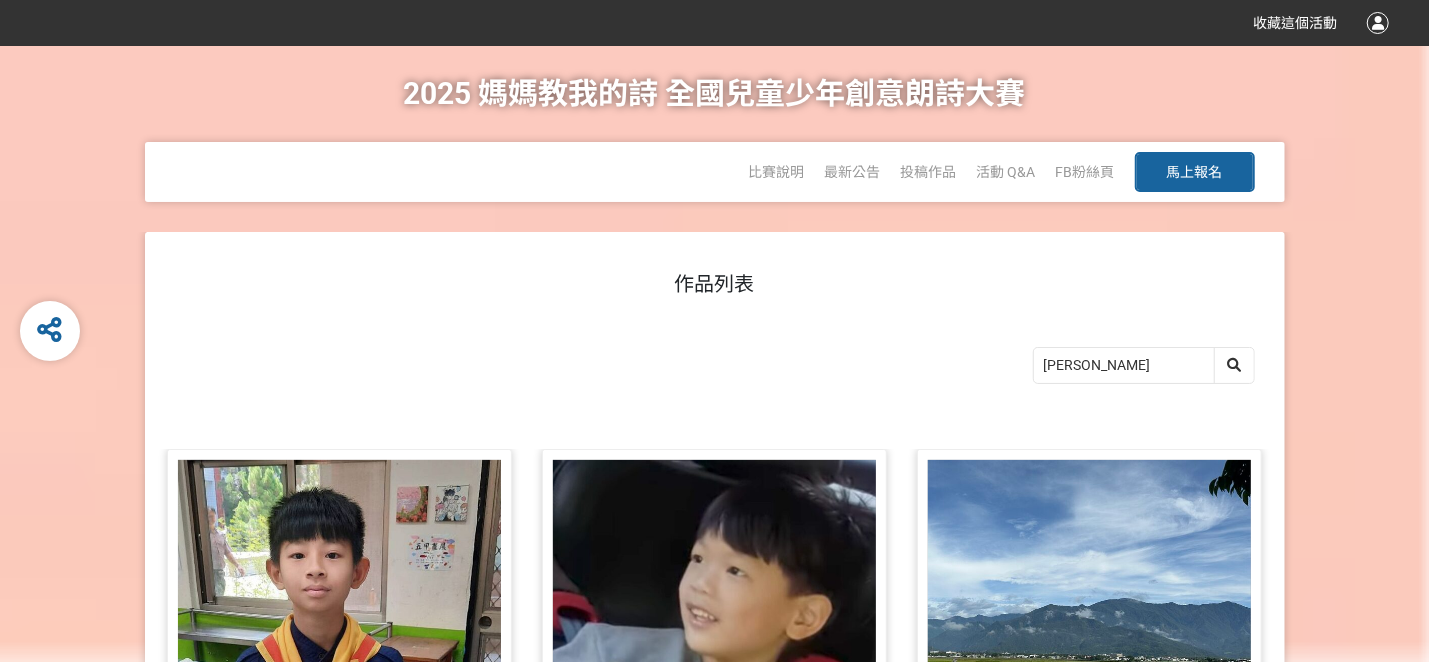 type on "英" 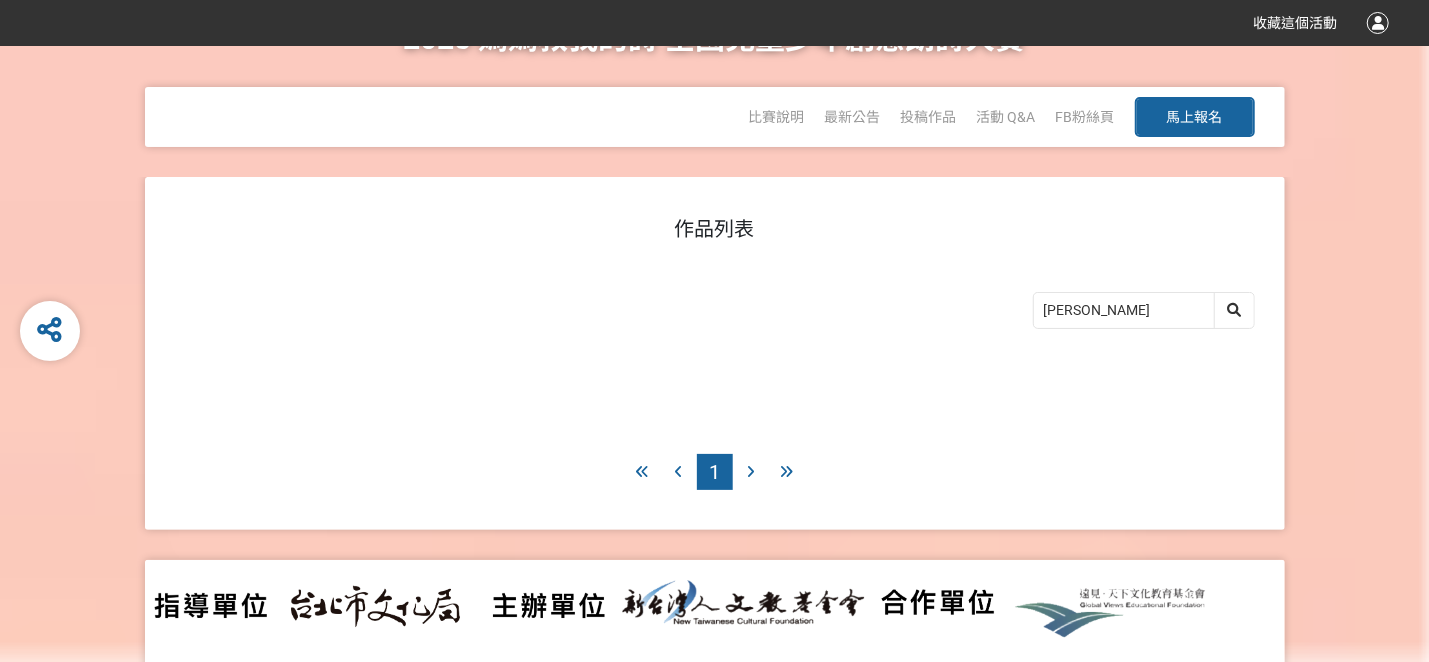 scroll, scrollTop: 0, scrollLeft: 0, axis: both 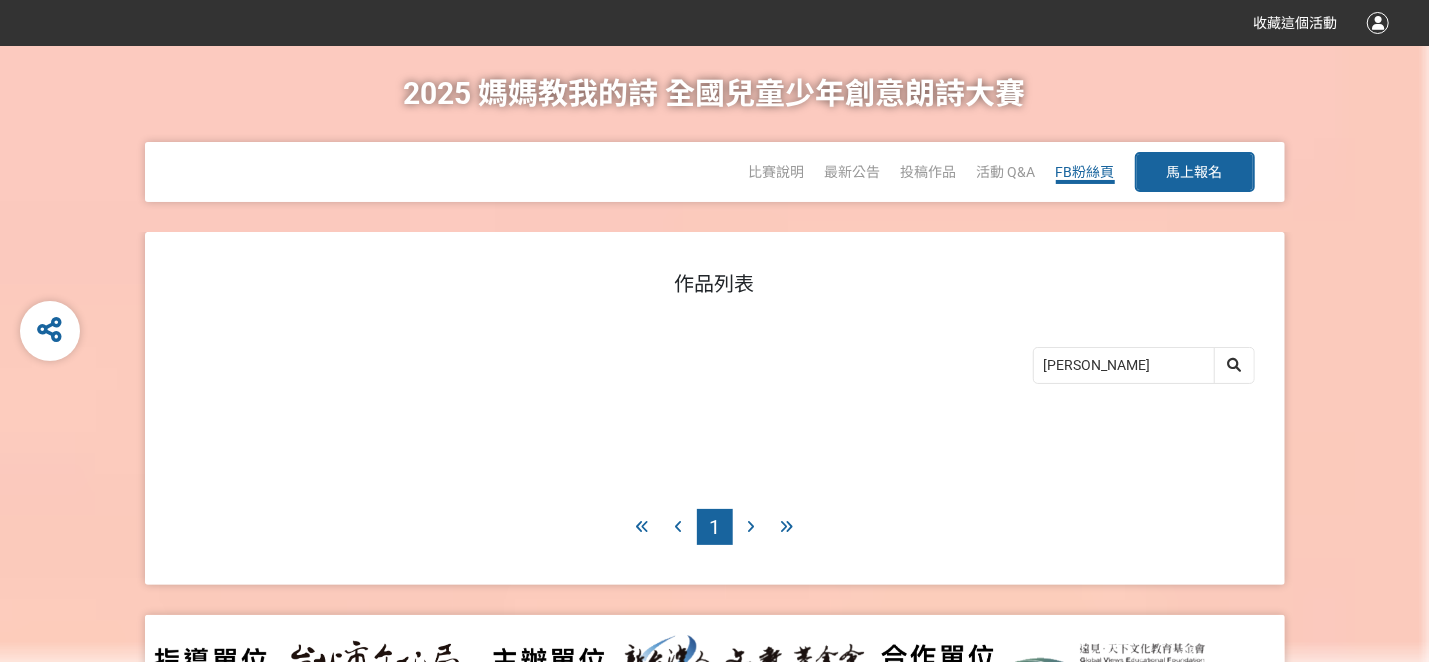 click on "FB粉絲頁" at bounding box center [1085, 172] 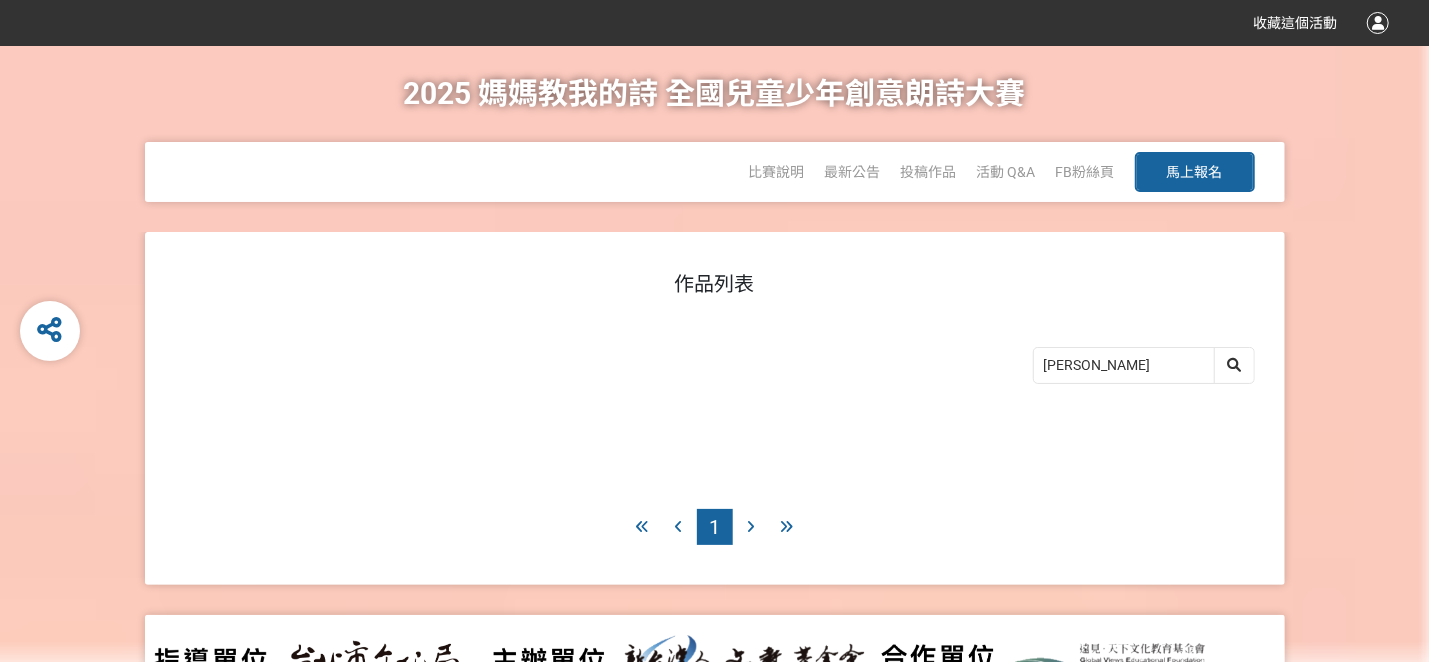 drag, startPoint x: 1103, startPoint y: 371, endPoint x: 1031, endPoint y: 373, distance: 72.02777 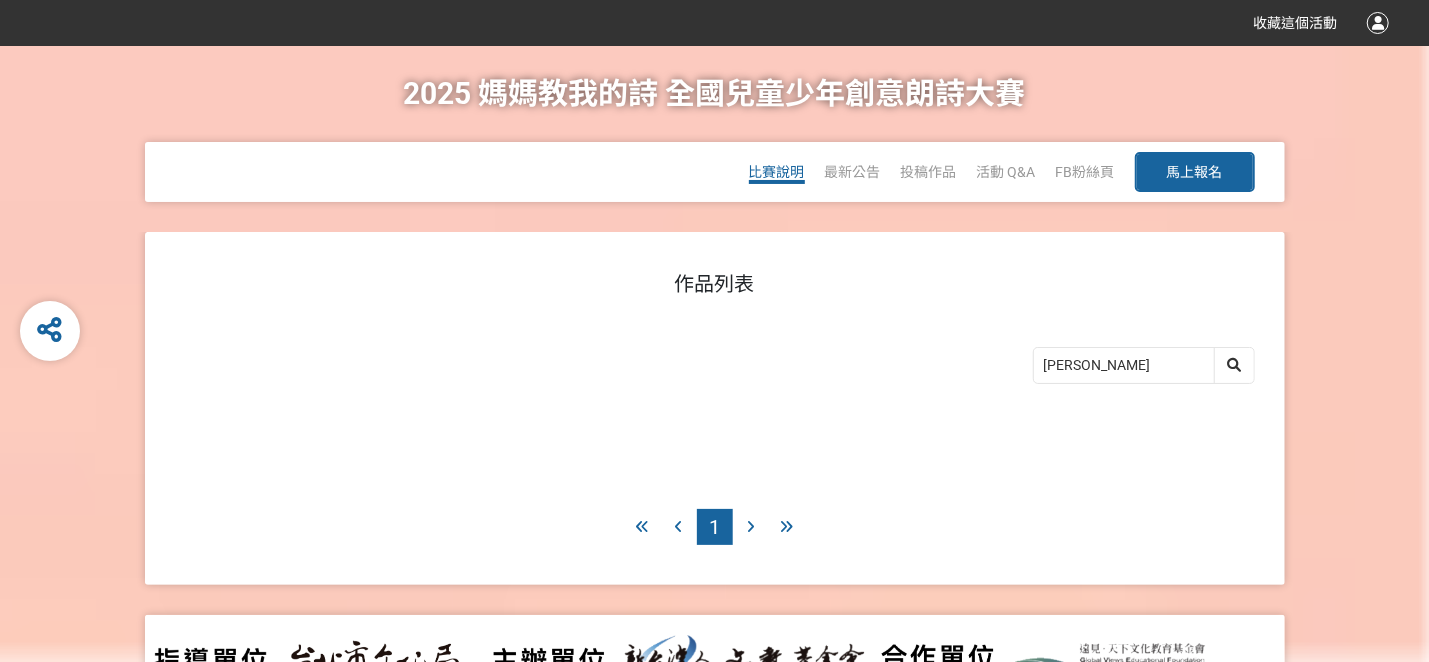 click on "比賽說明" at bounding box center [777, 172] 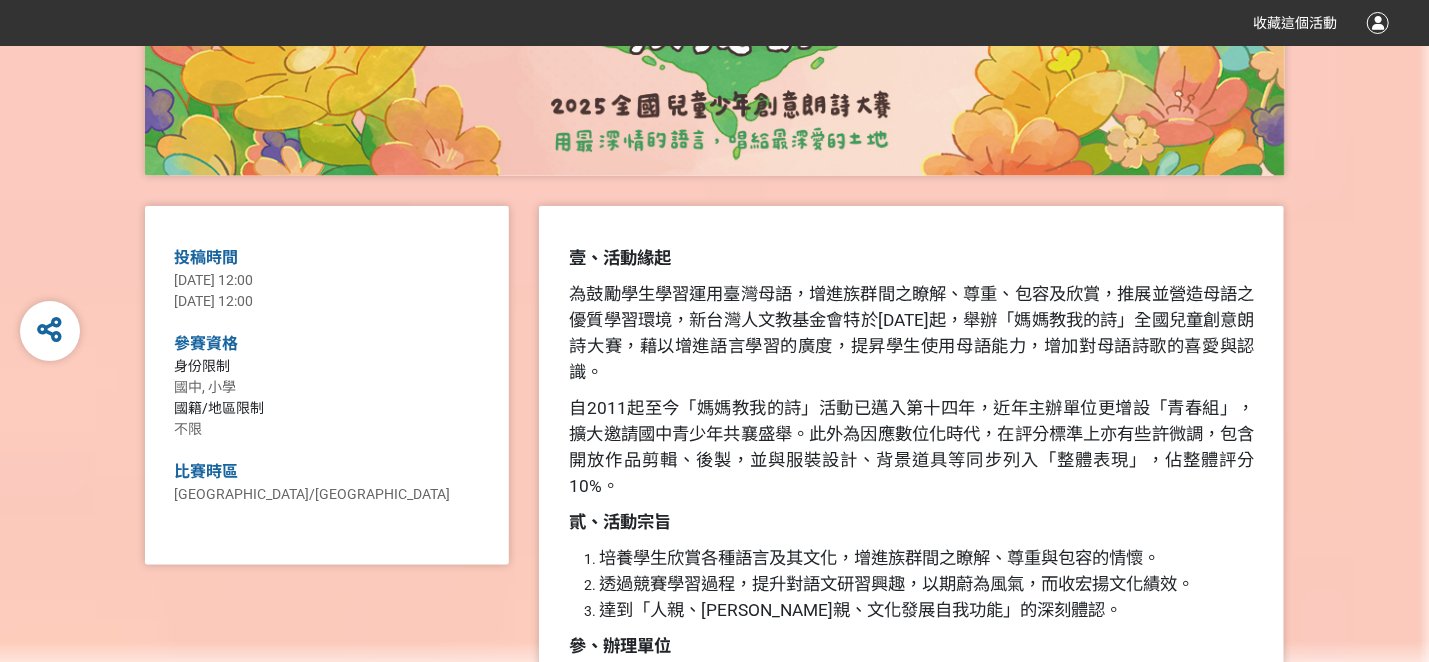 scroll, scrollTop: 800, scrollLeft: 0, axis: vertical 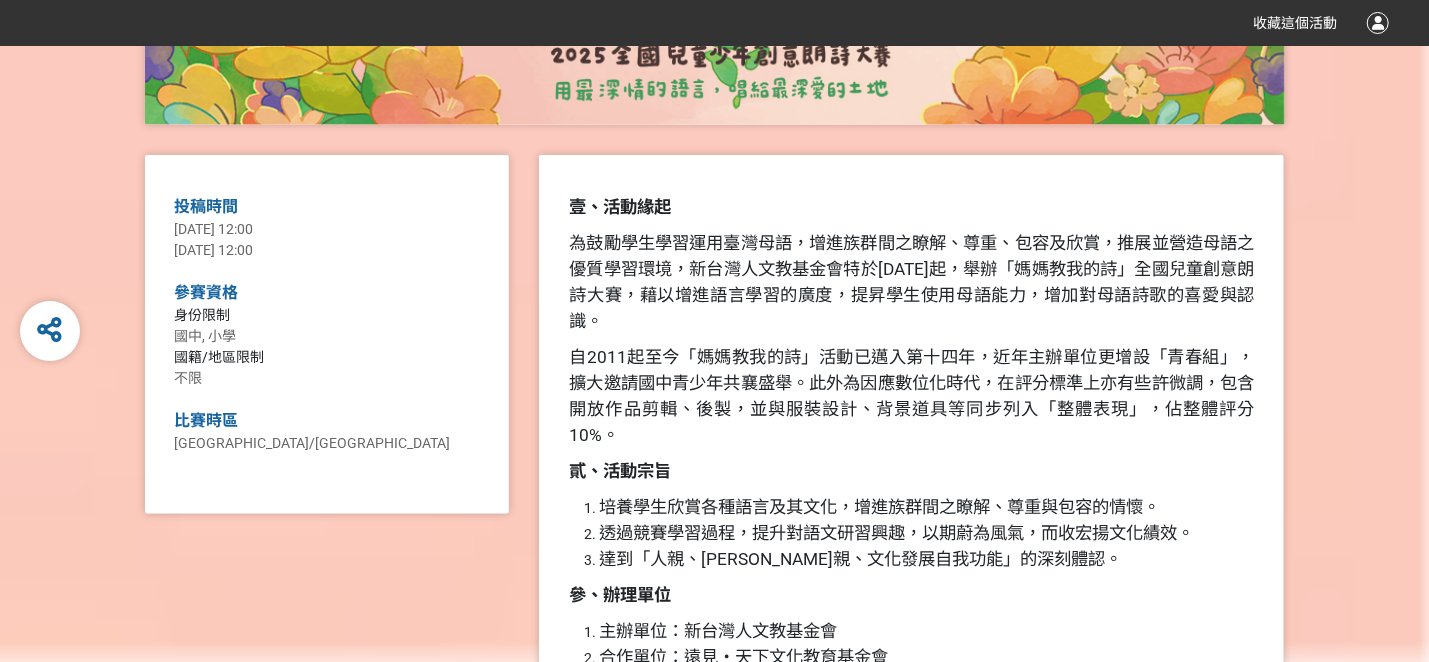 click on "自2011起至今「媽媽教我的詩」活動已邁入第十四年，近年主辦單位更增設「青春組」，擴大邀請國中青少年共襄盛舉。此外為因應數位化時代，在評分標準上亦有些許微調，包含開放作品剪輯、後製，並與服裝設計、背景道具等同步列入「整體表現」，佔整體評分10%。" at bounding box center (911, 397) 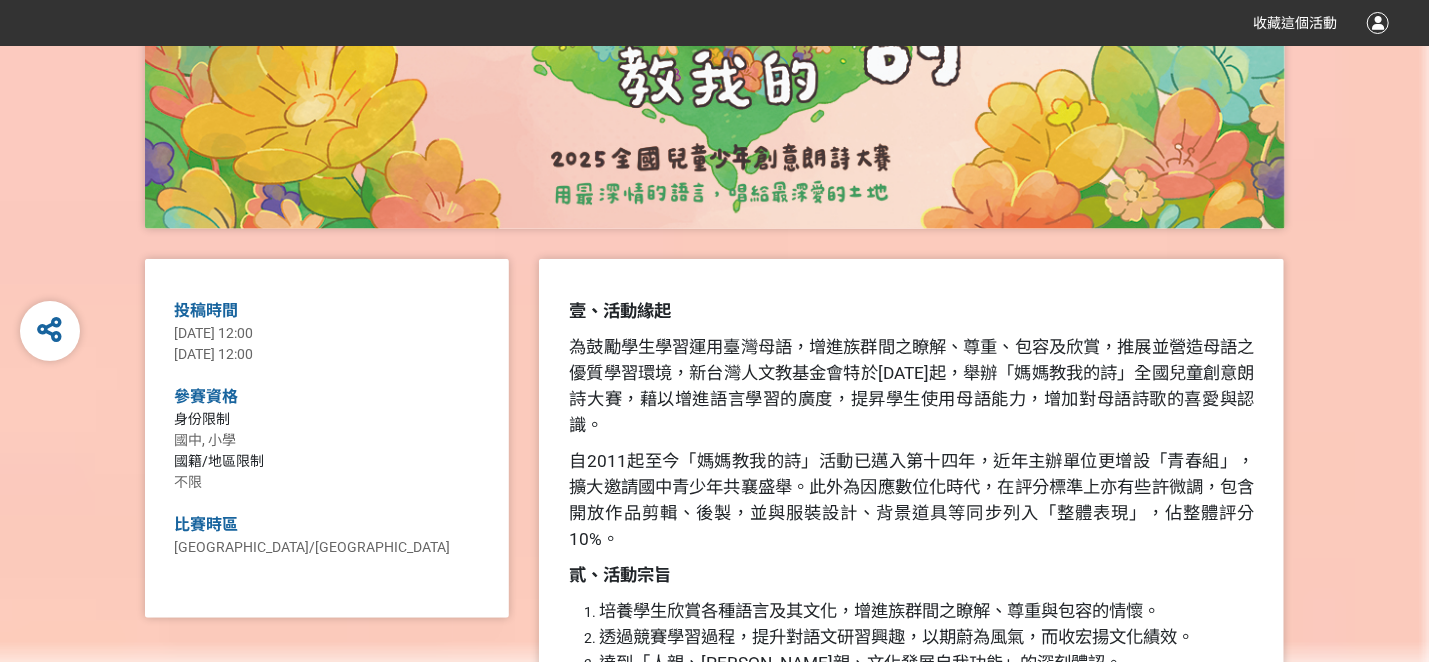 scroll, scrollTop: 499, scrollLeft: 0, axis: vertical 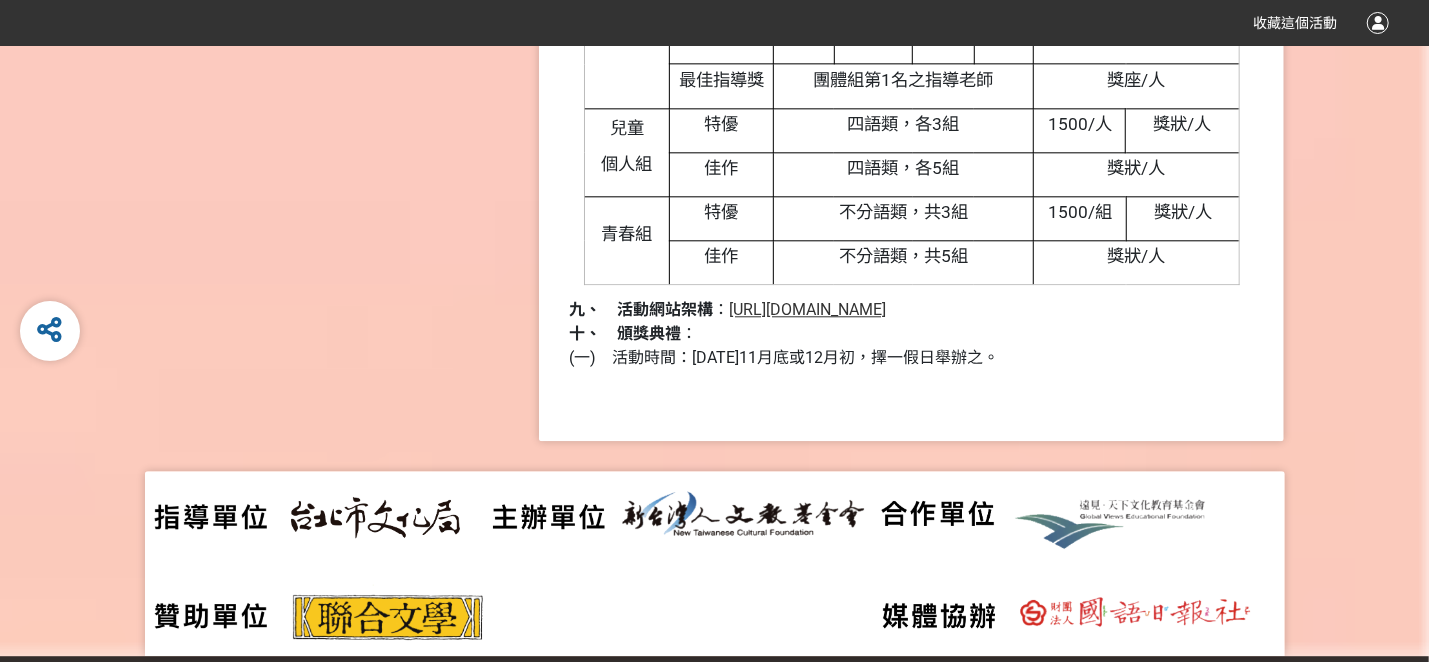 click on "[URL][DOMAIN_NAME]" at bounding box center (807, 309) 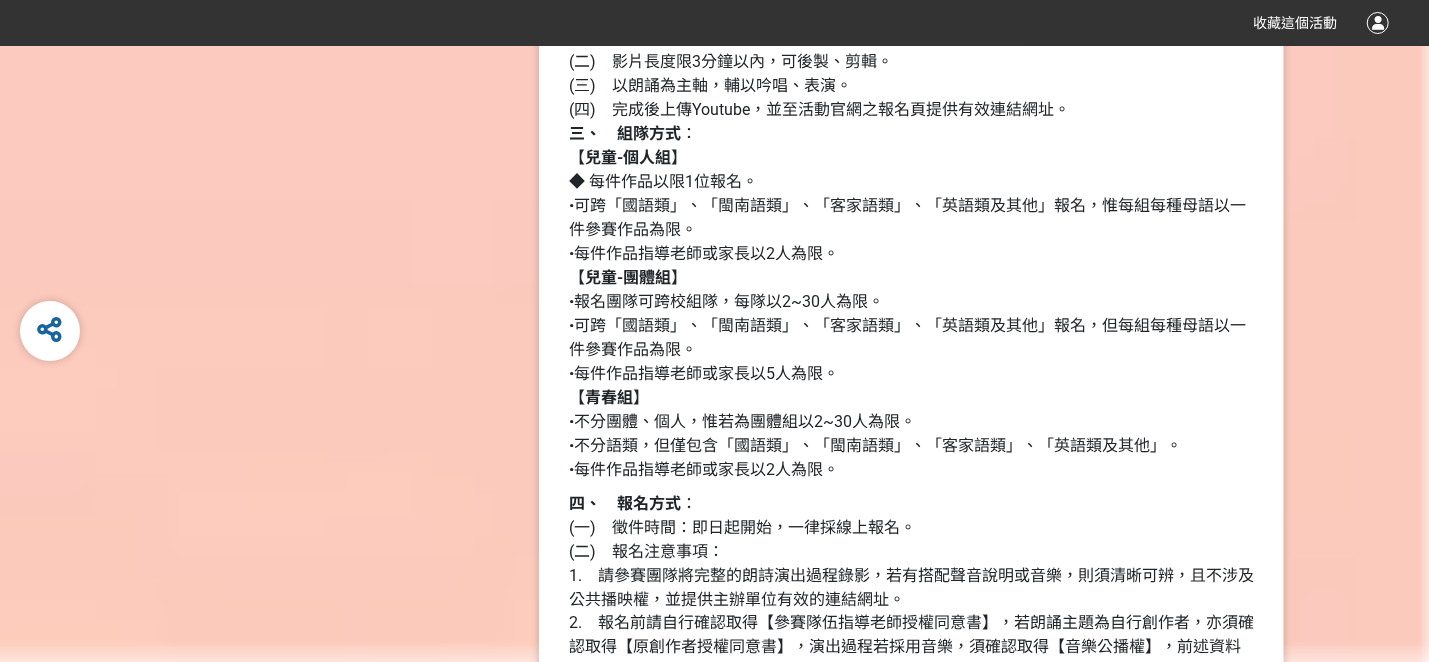 scroll, scrollTop: 1512, scrollLeft: 0, axis: vertical 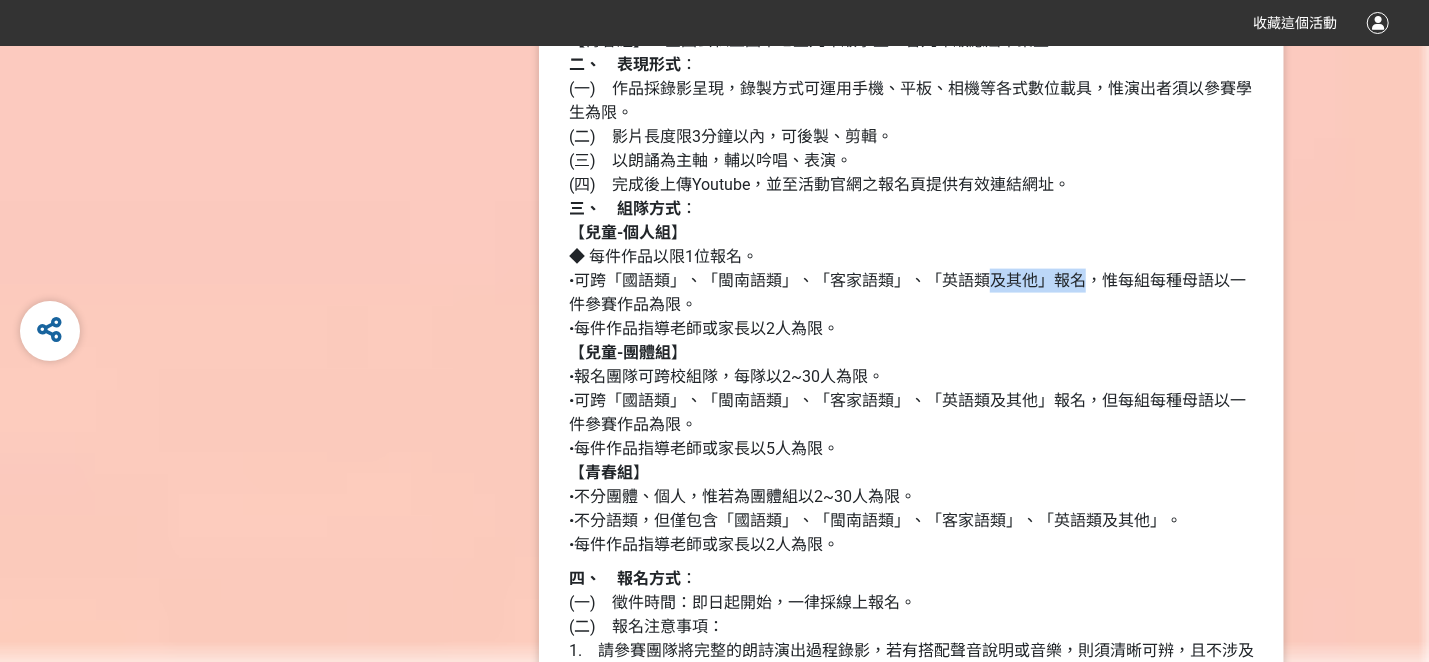 drag, startPoint x: 953, startPoint y: 279, endPoint x: 1057, endPoint y: 275, distance: 104.0769 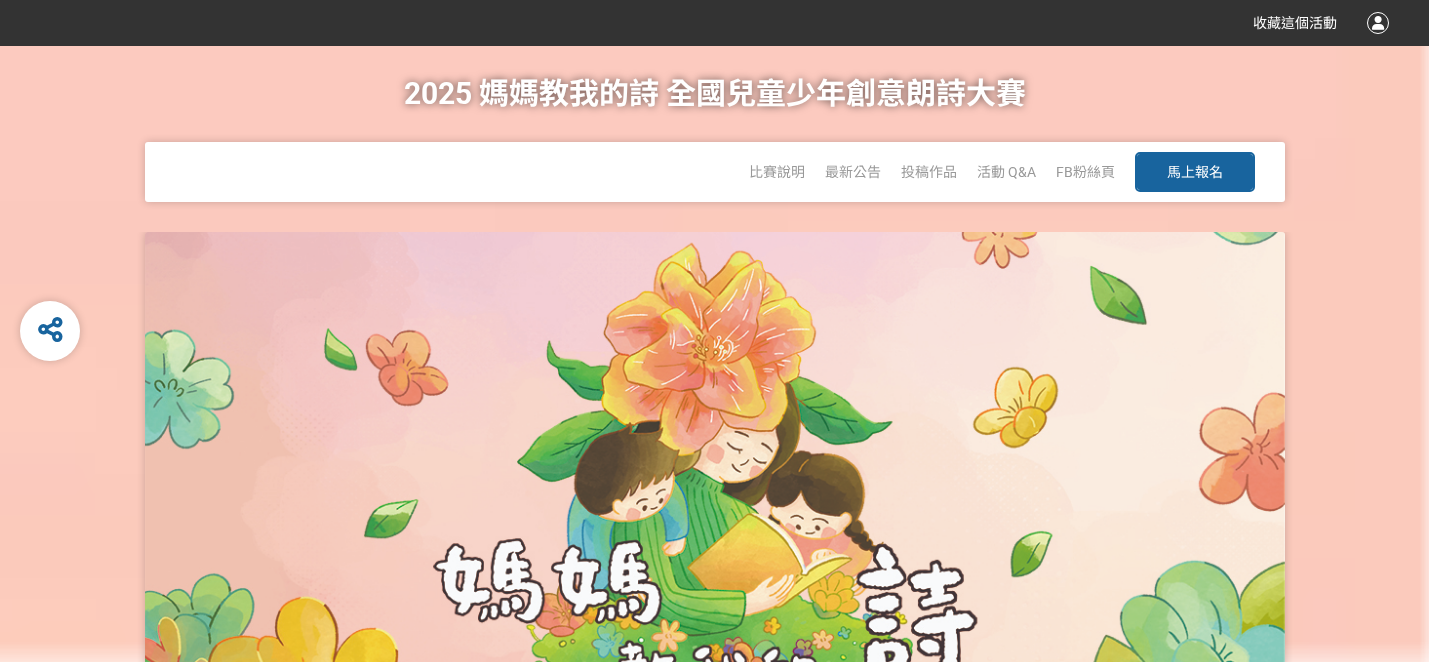 scroll, scrollTop: 0, scrollLeft: 0, axis: both 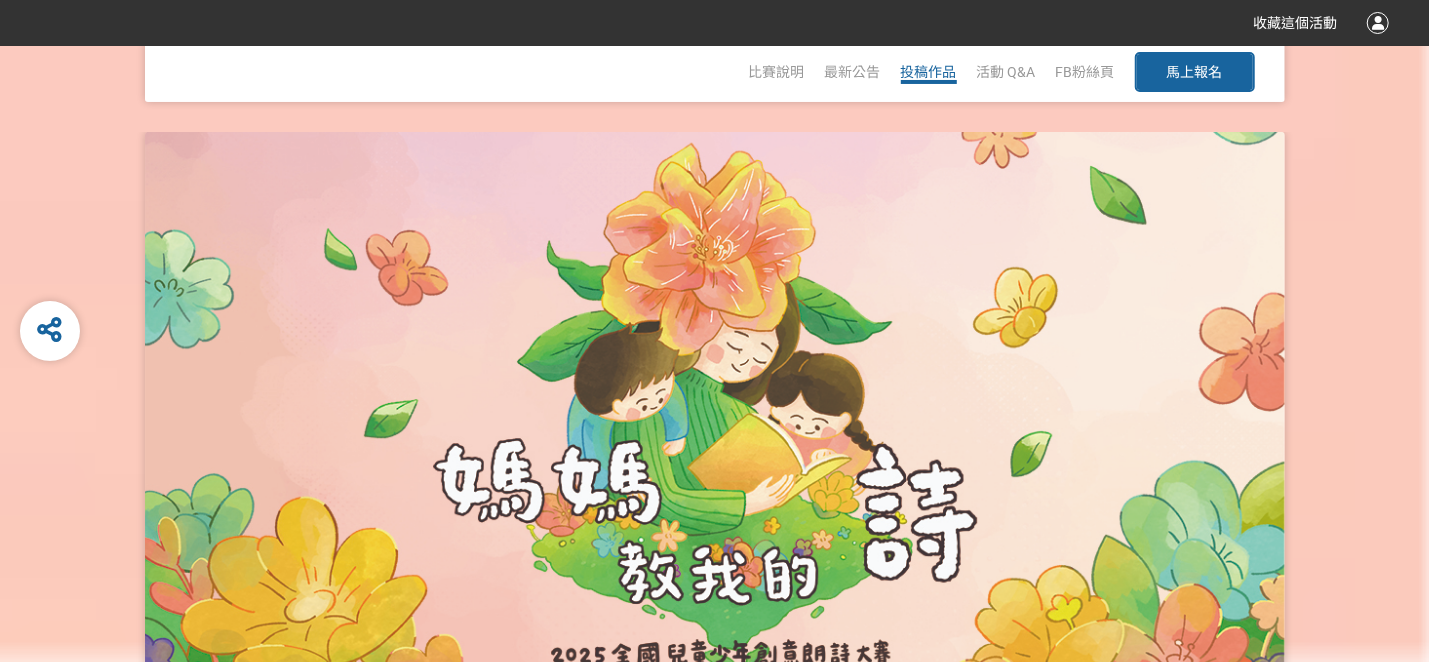 click on "投稿作品" at bounding box center [929, 72] 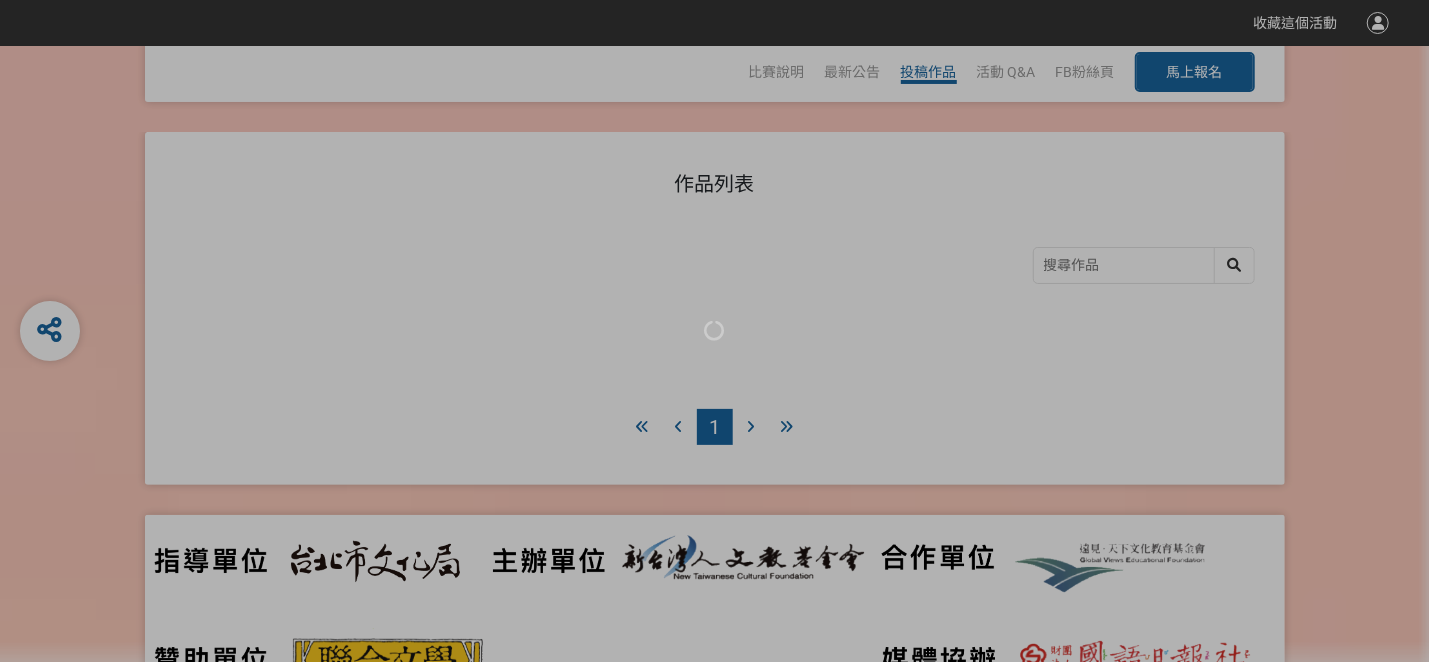 scroll, scrollTop: 0, scrollLeft: 0, axis: both 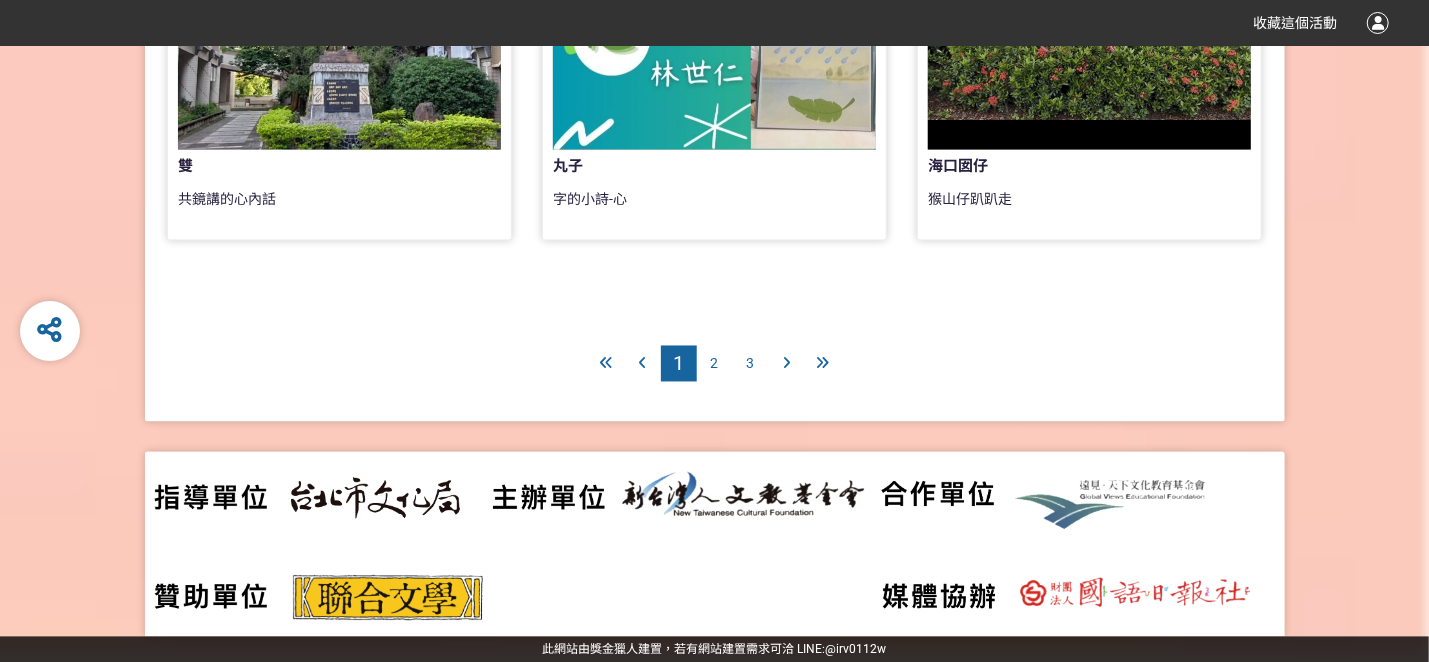 click on "3" at bounding box center (751, 364) 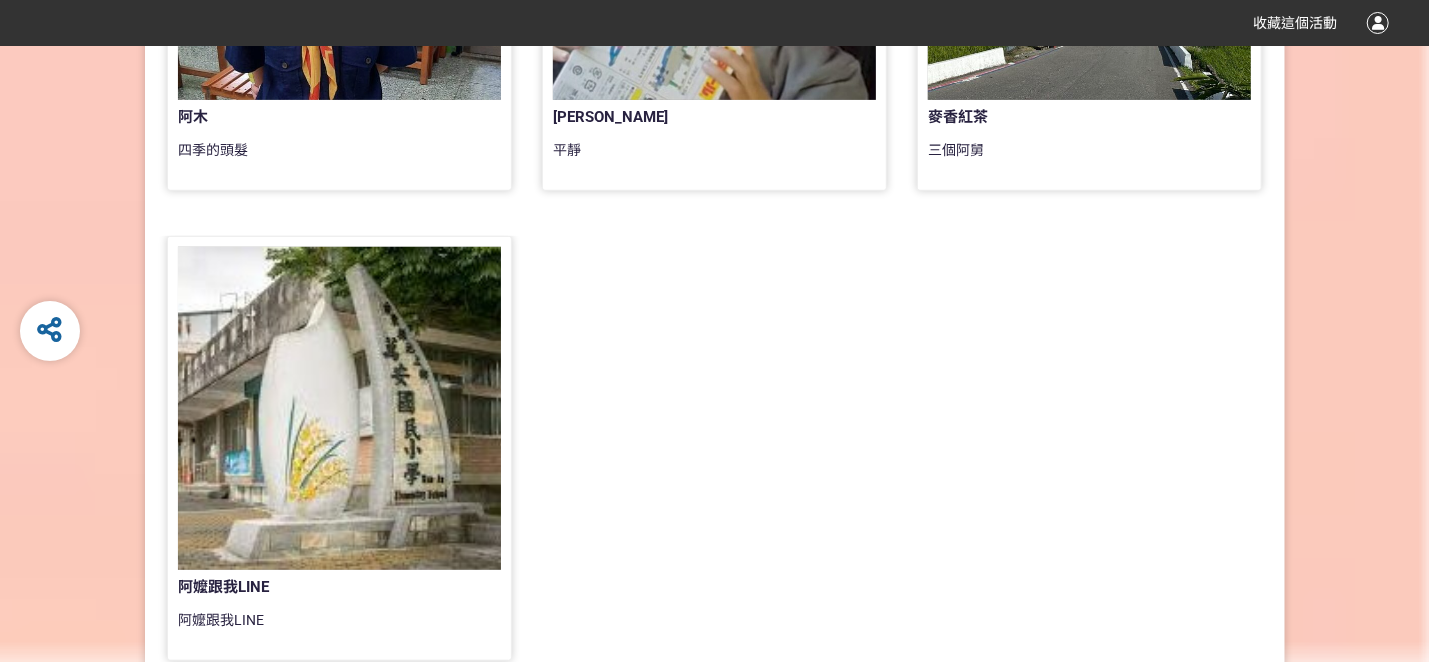 scroll, scrollTop: 700, scrollLeft: 0, axis: vertical 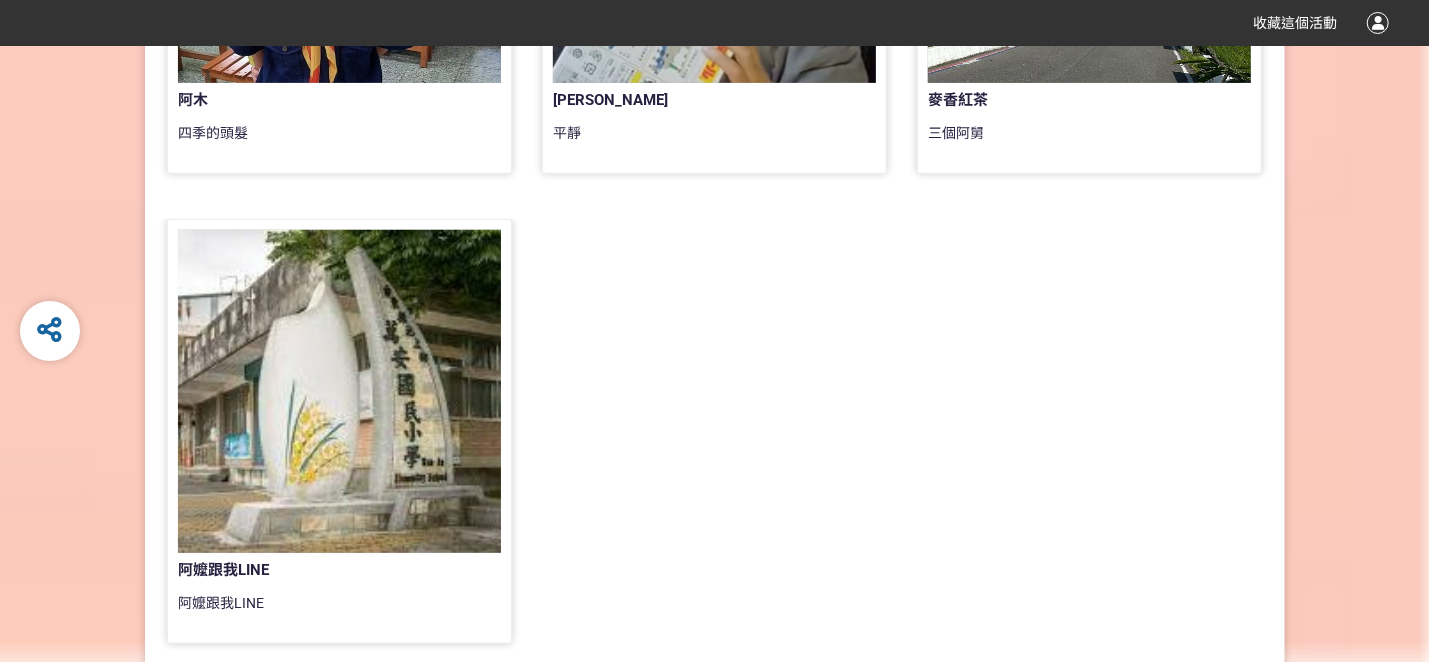 click at bounding box center [339, 391] 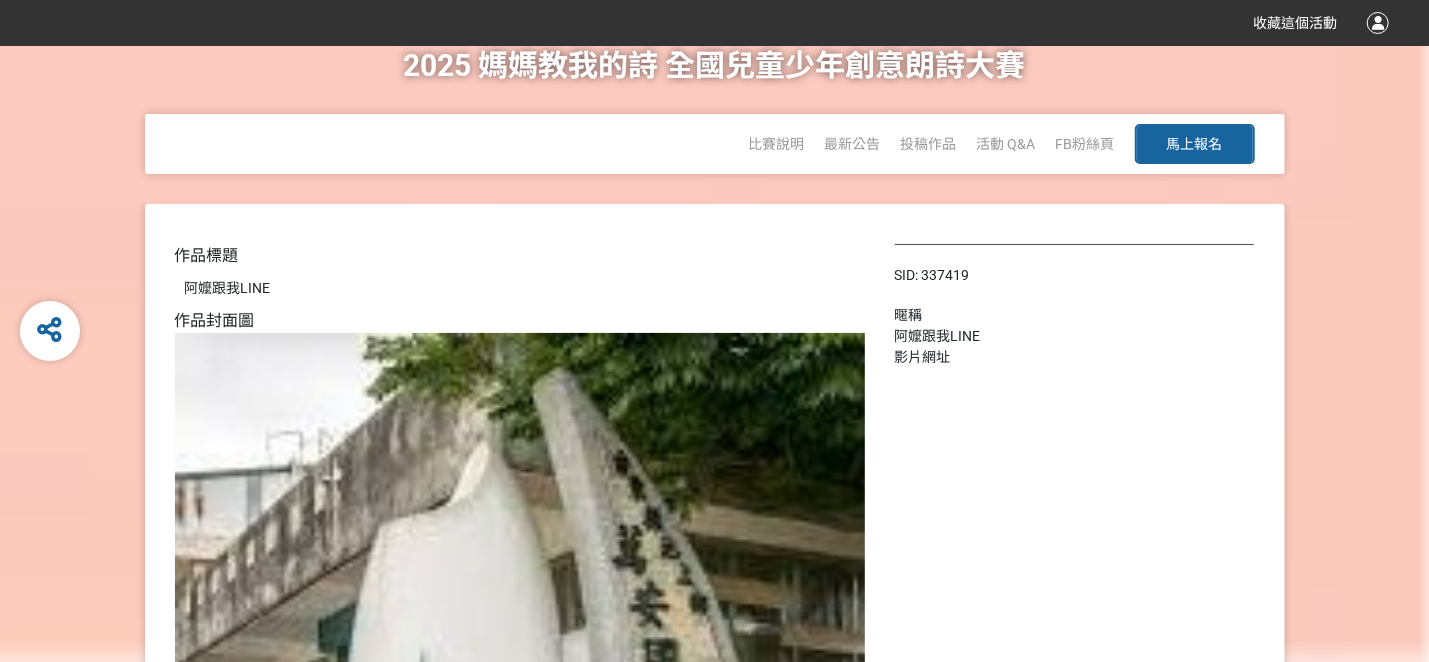 scroll, scrollTop: 0, scrollLeft: 0, axis: both 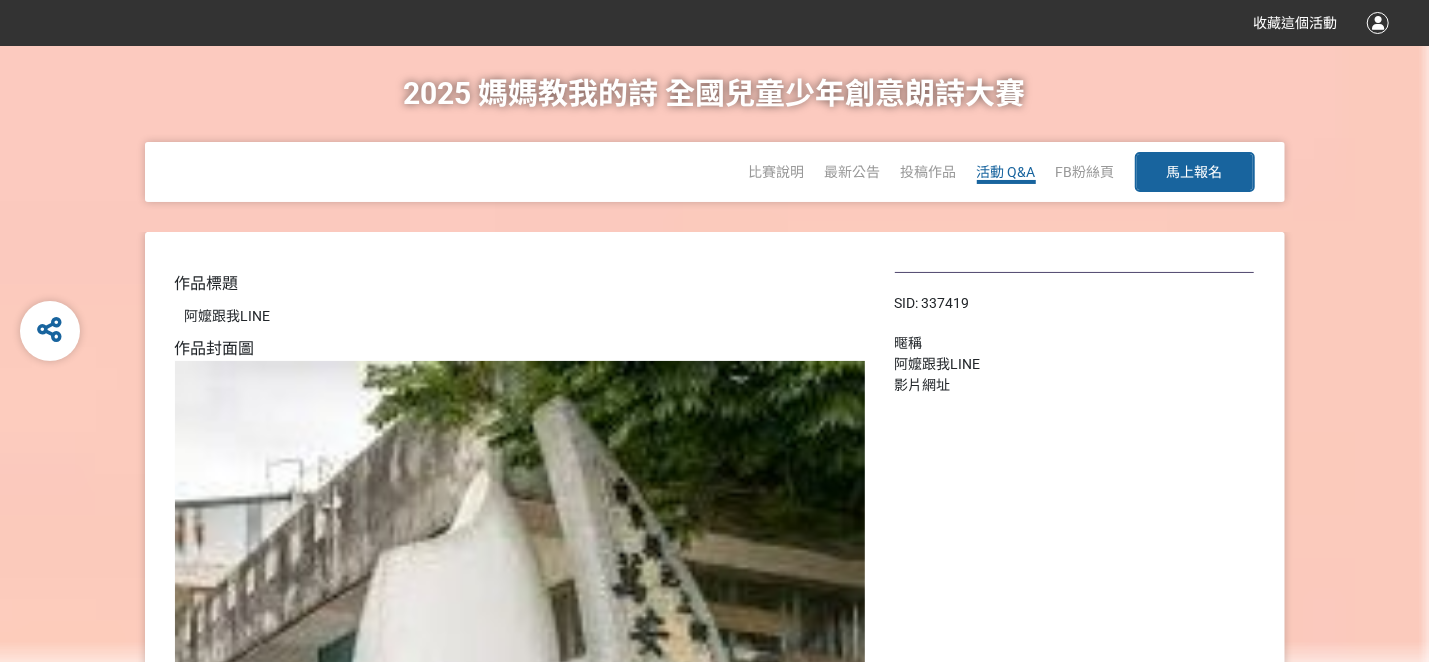 click on "活動 Q&A" at bounding box center [1006, 172] 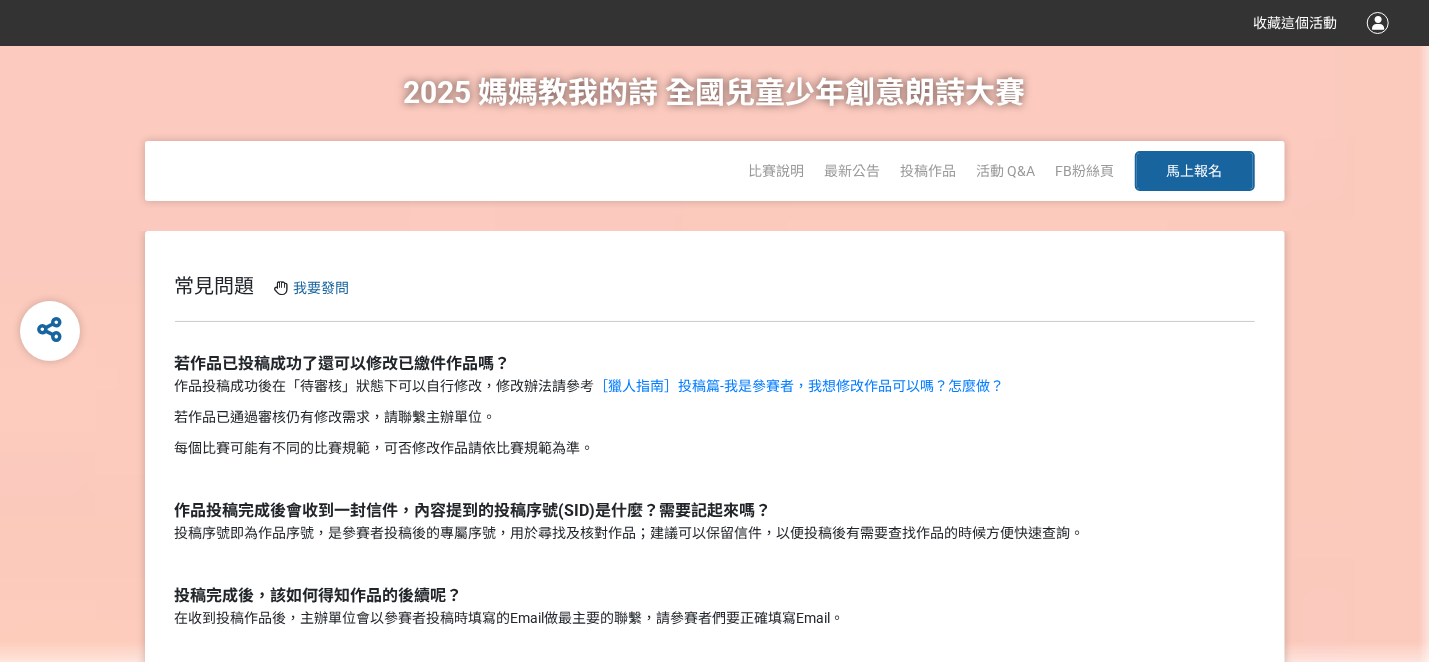 scroll, scrollTop: 0, scrollLeft: 0, axis: both 